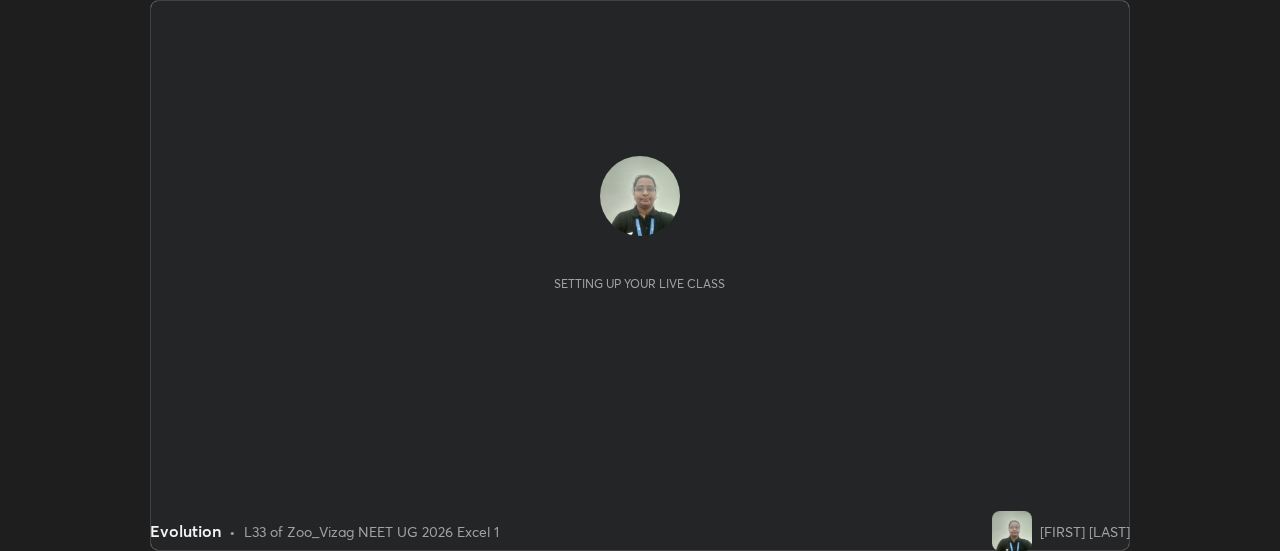 scroll, scrollTop: 0, scrollLeft: 0, axis: both 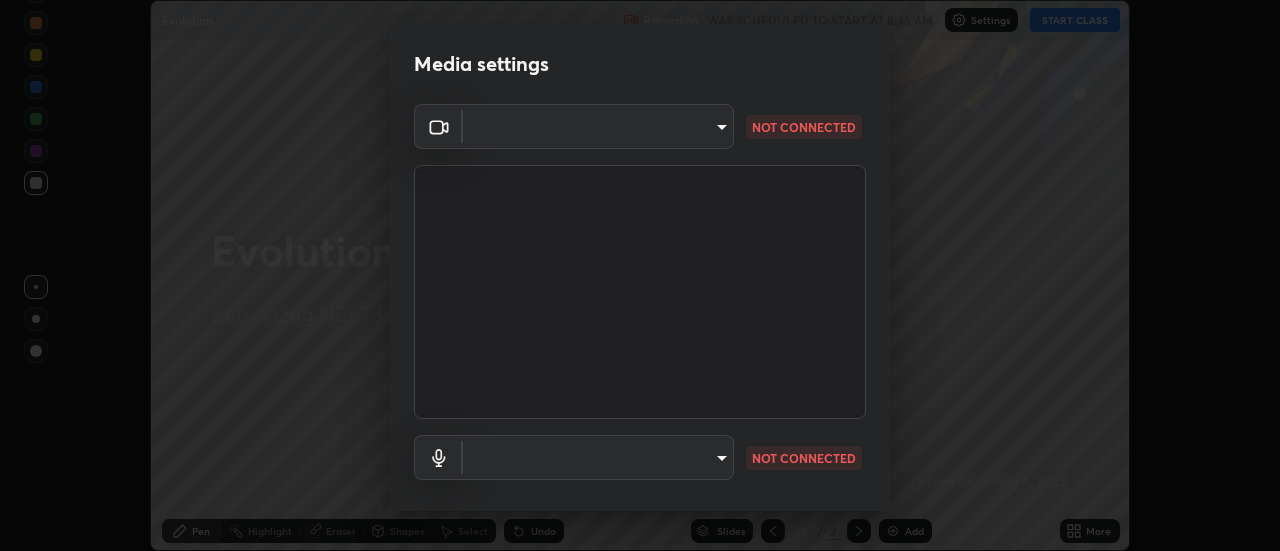type on "acbb6098d6471371aa14d93c8858c27fd70b427109662103d823130ddc3b5b06" 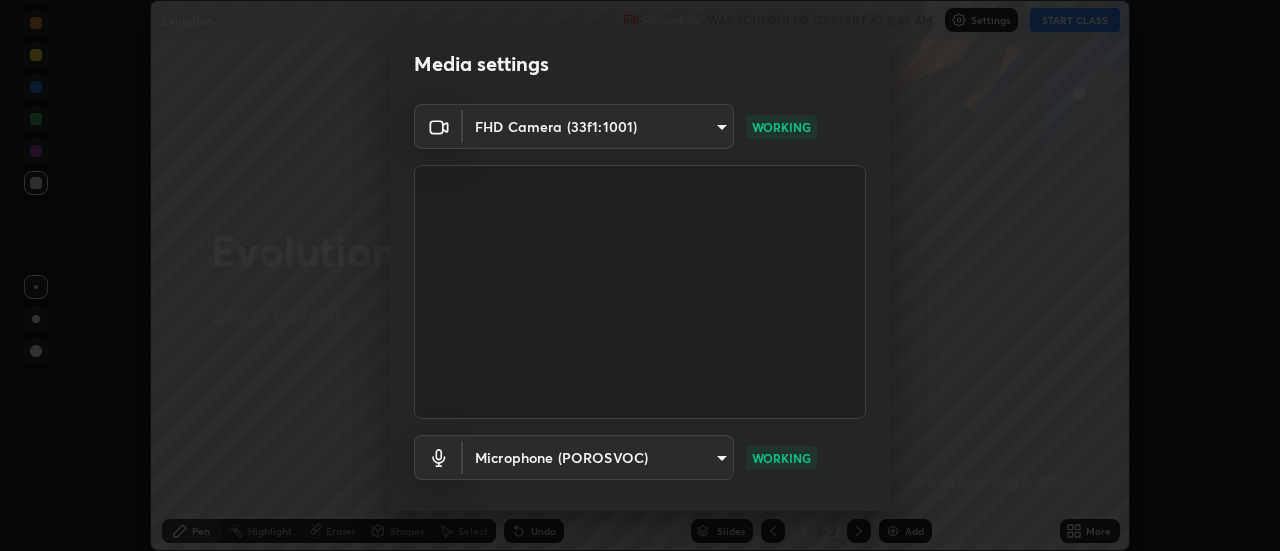 scroll, scrollTop: 105, scrollLeft: 0, axis: vertical 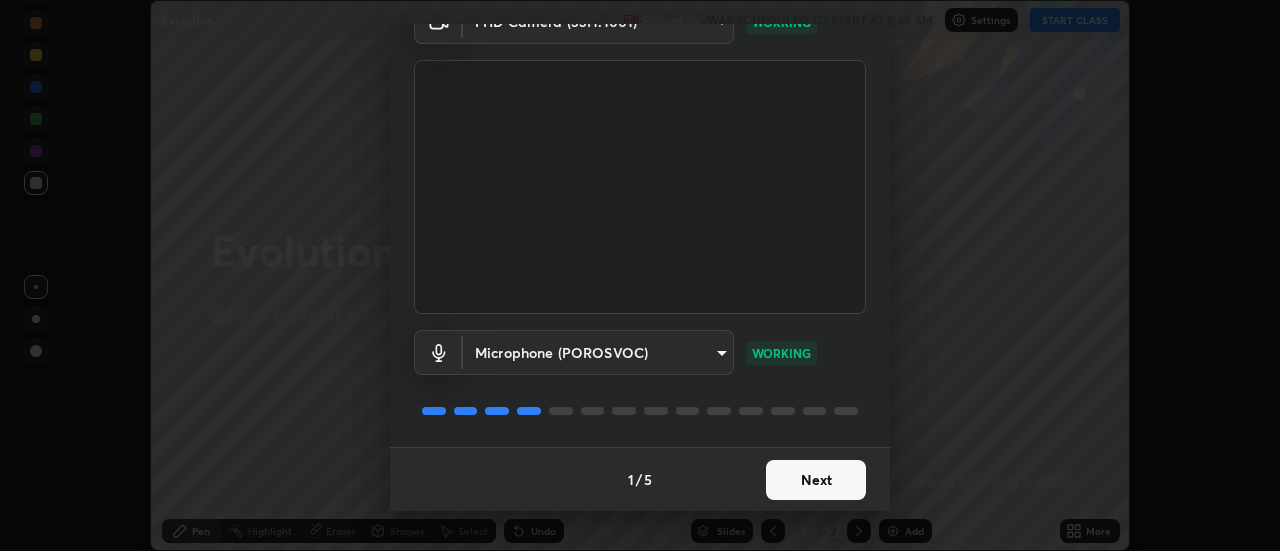 click on "Next" at bounding box center [816, 480] 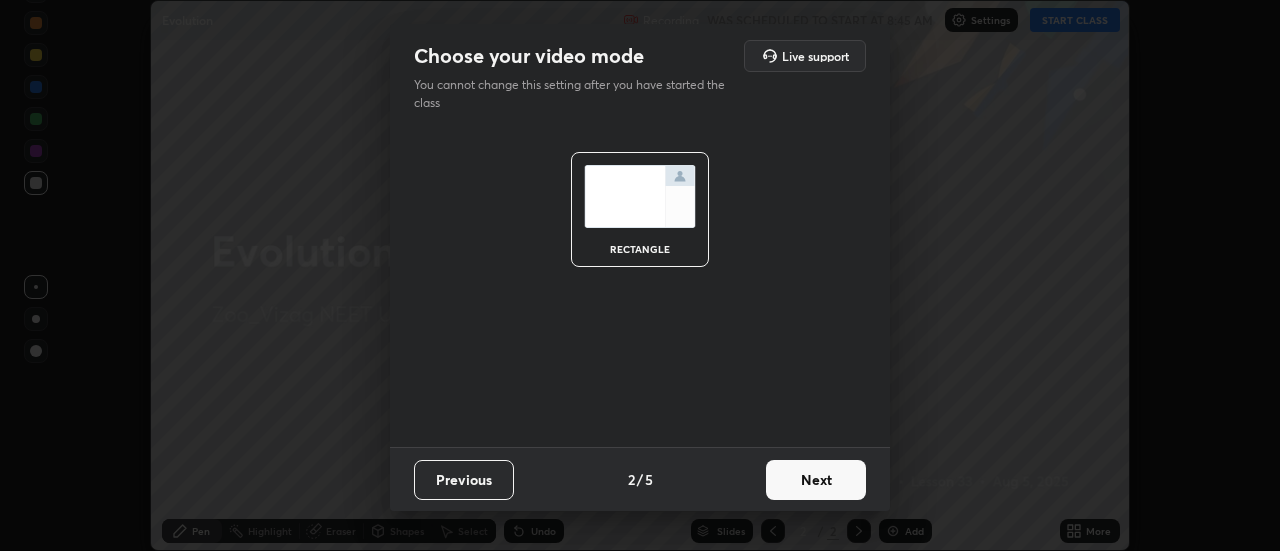 click on "Next" at bounding box center (816, 480) 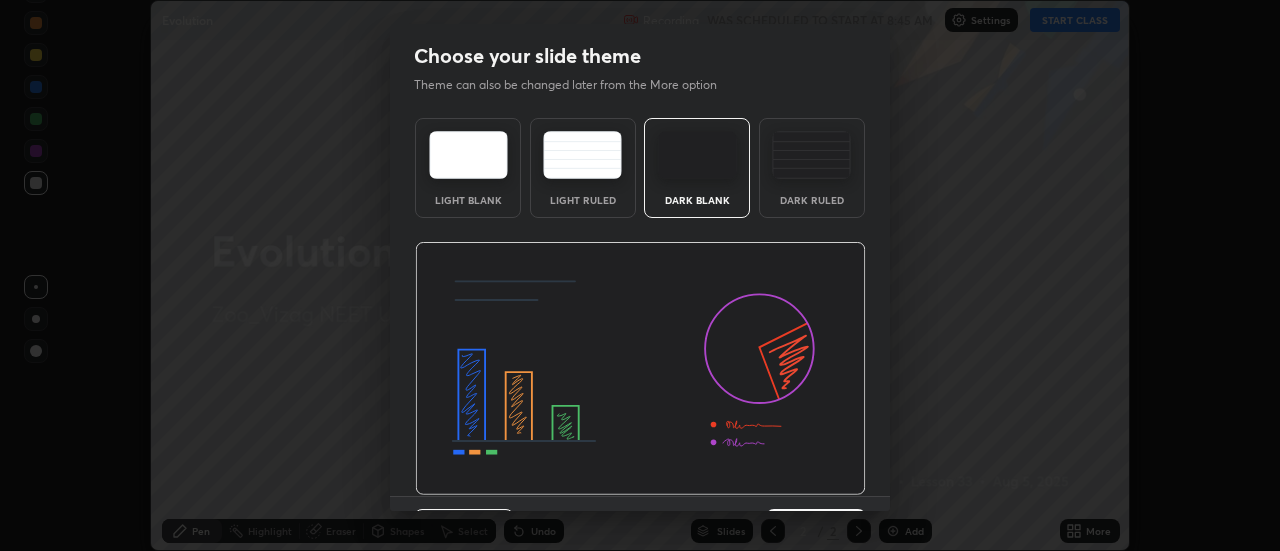 scroll, scrollTop: 49, scrollLeft: 0, axis: vertical 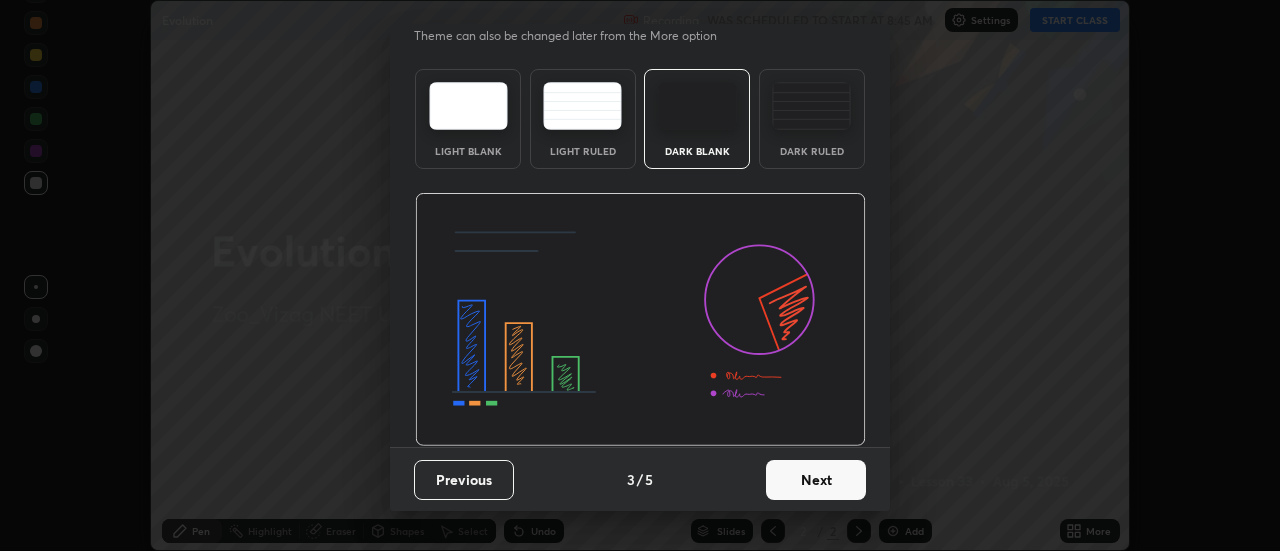 click on "Next" at bounding box center (816, 480) 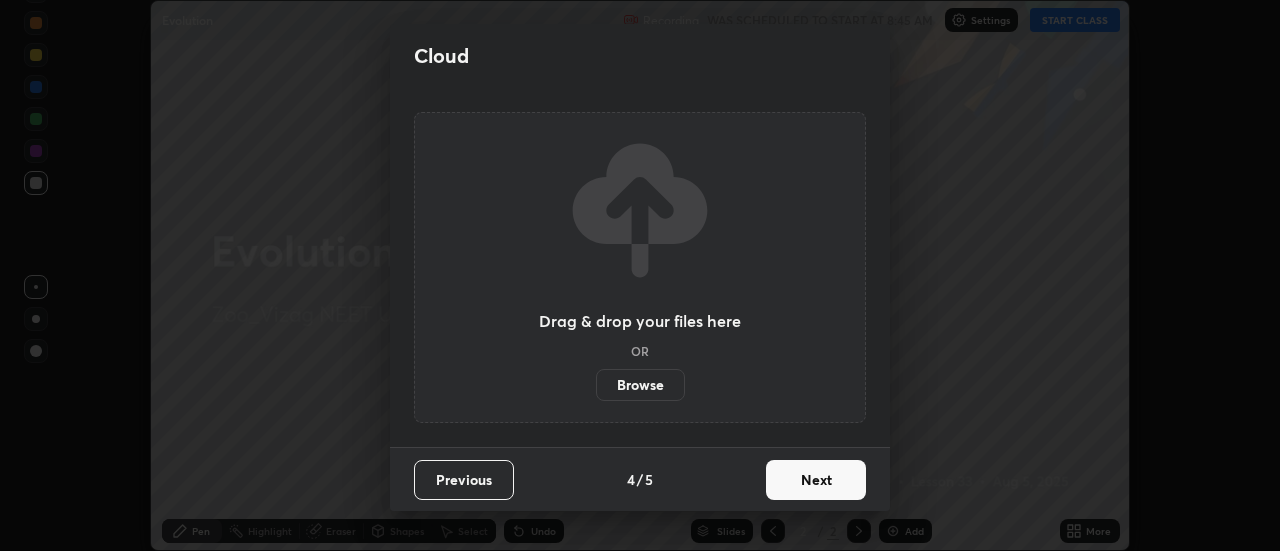 scroll, scrollTop: 0, scrollLeft: 0, axis: both 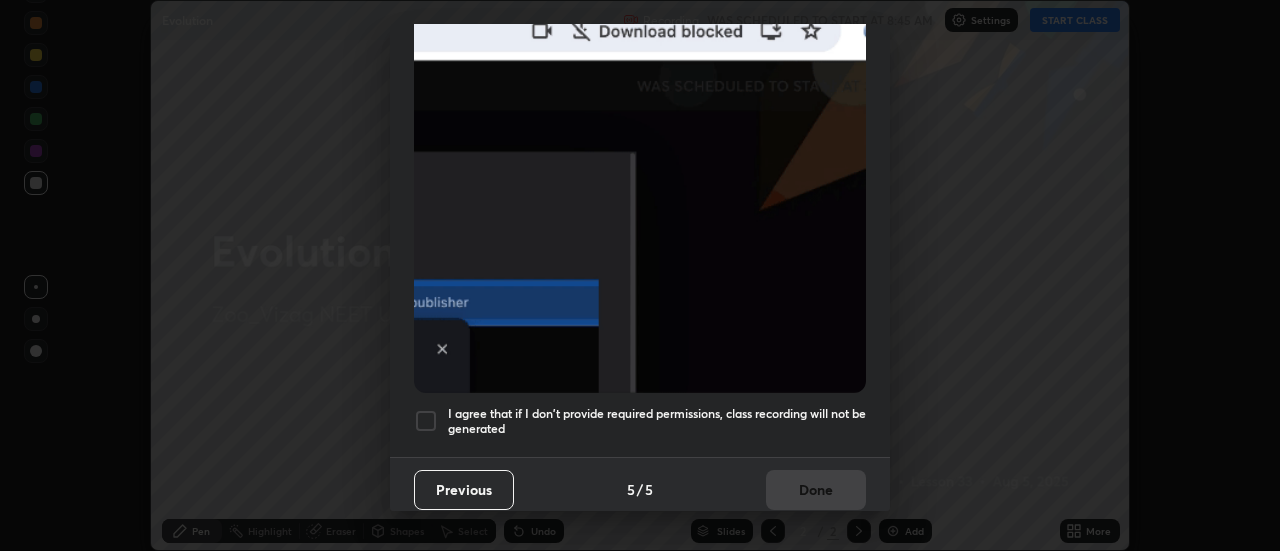 click at bounding box center (426, 421) 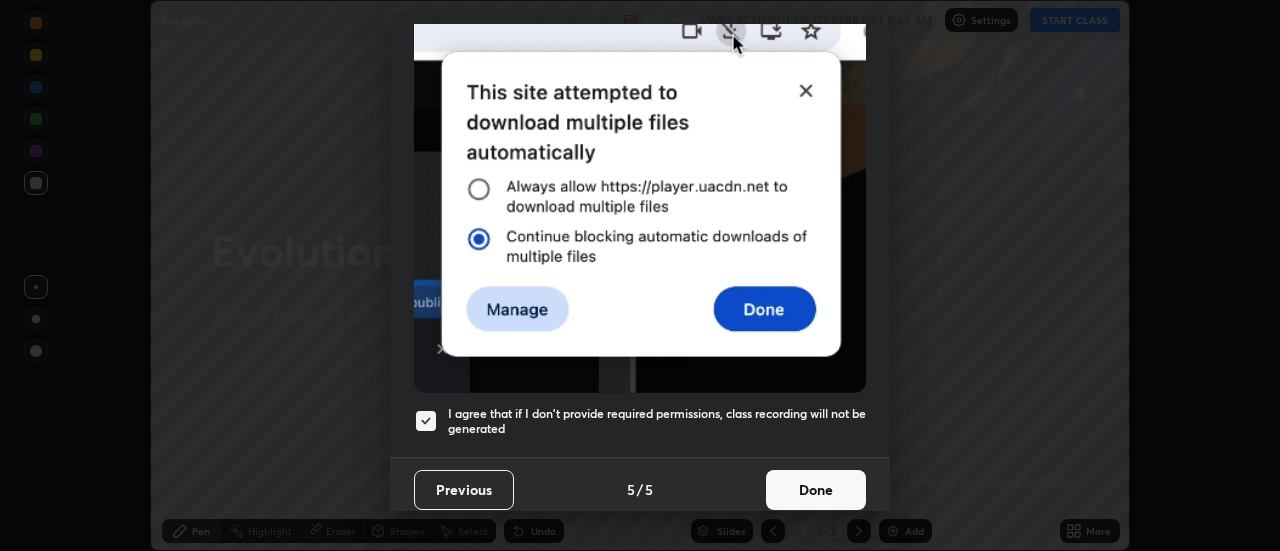 click on "Done" at bounding box center [816, 490] 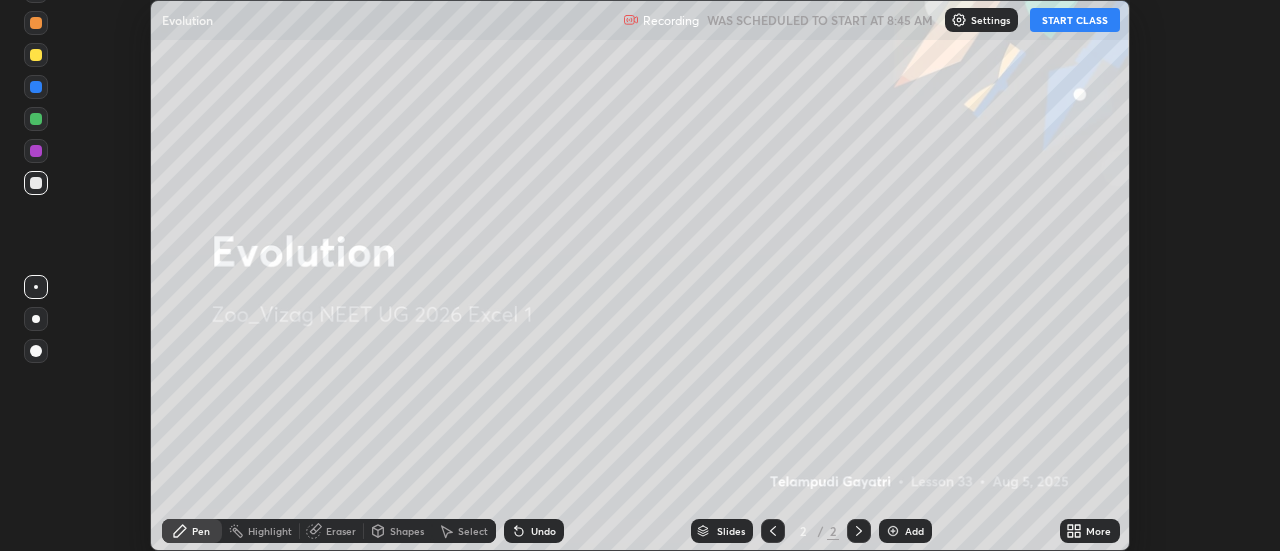click on "START CLASS" at bounding box center (1075, 20) 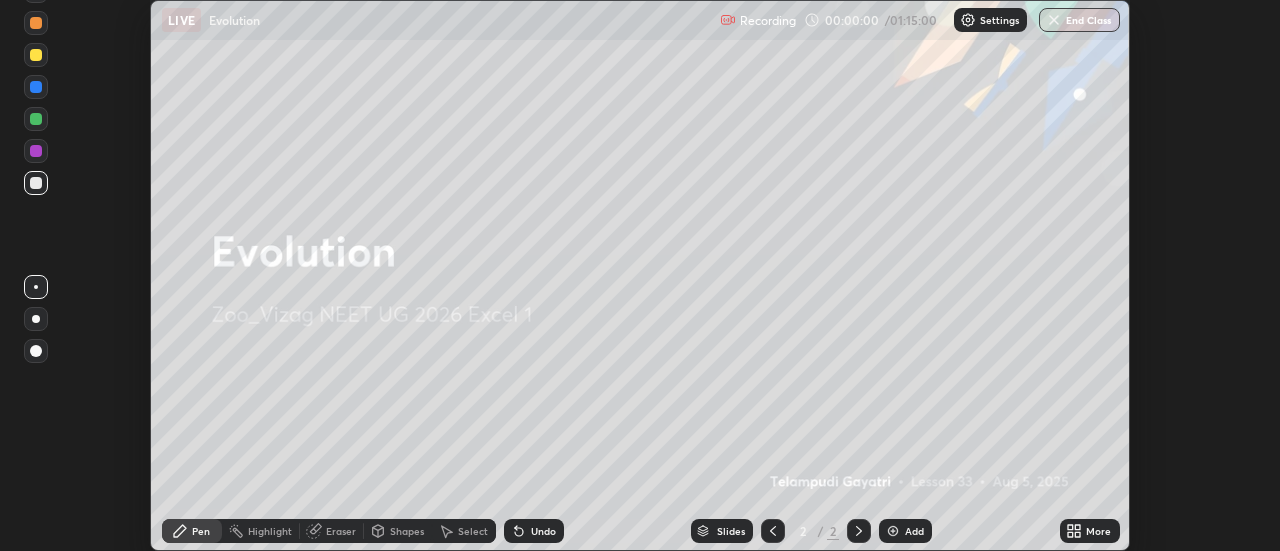 click 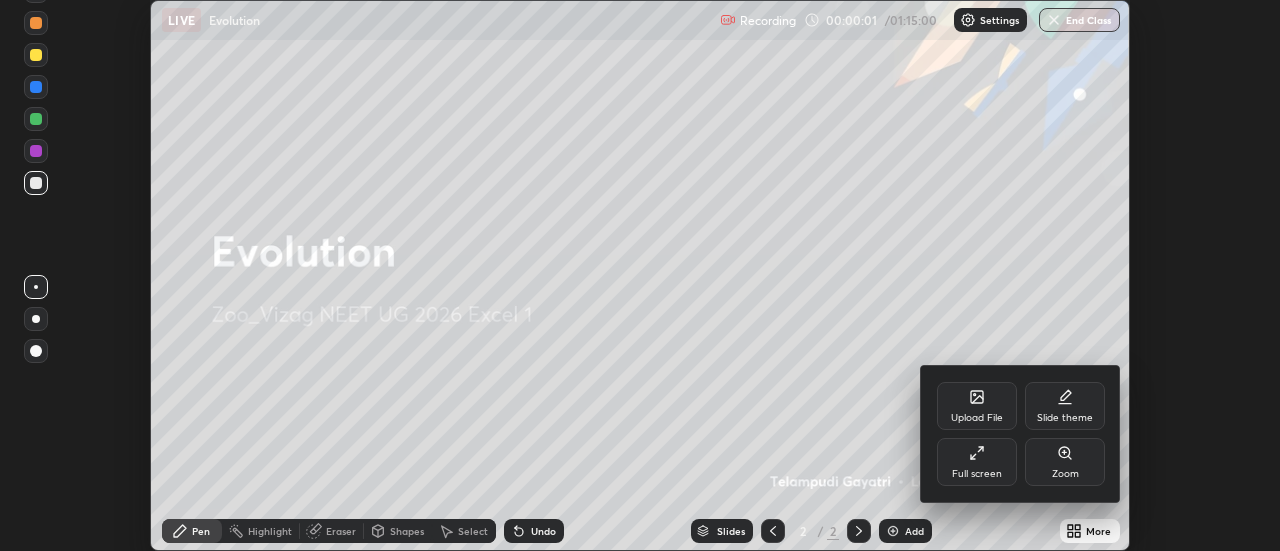 click 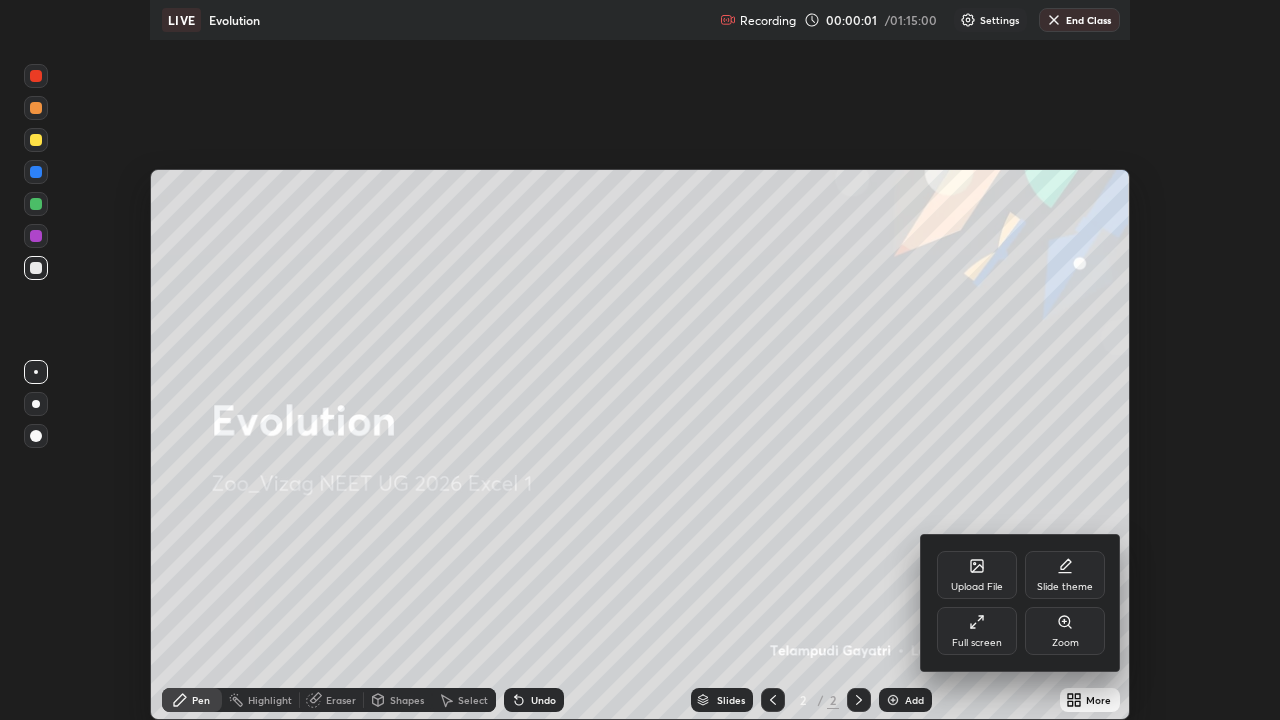 scroll, scrollTop: 99280, scrollLeft: 98720, axis: both 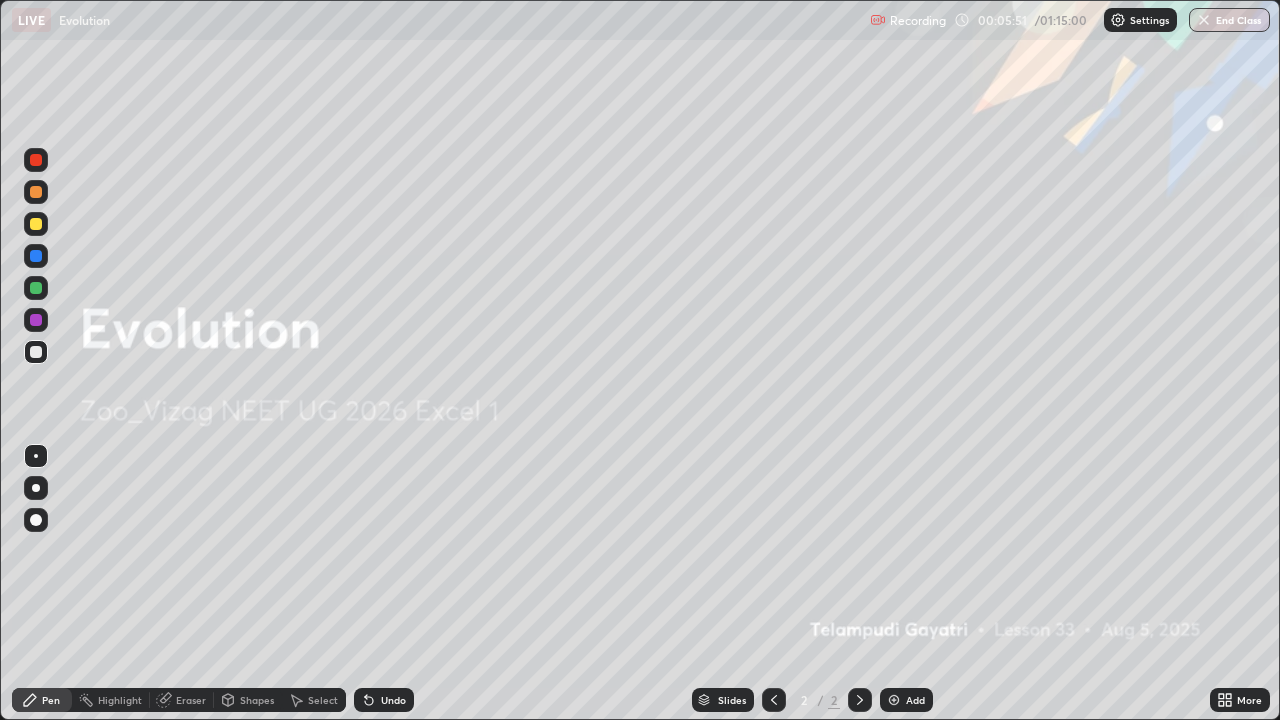 click on "Add" at bounding box center [906, 700] 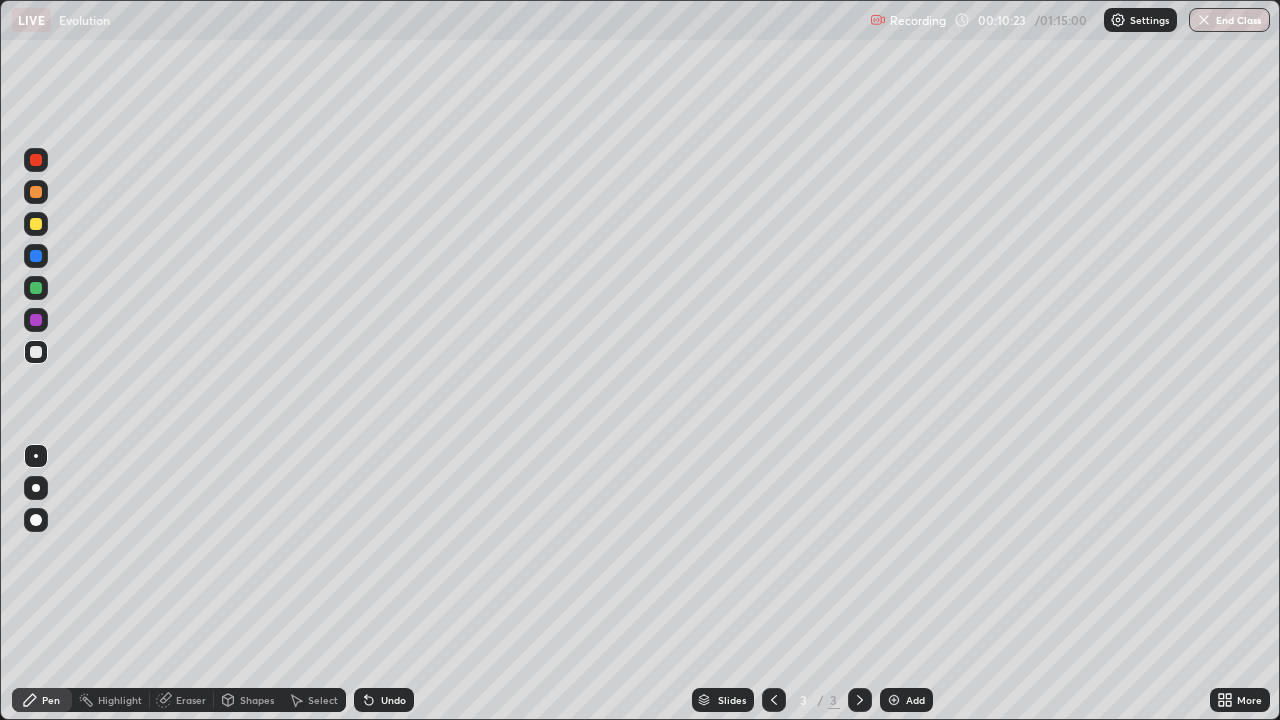 click 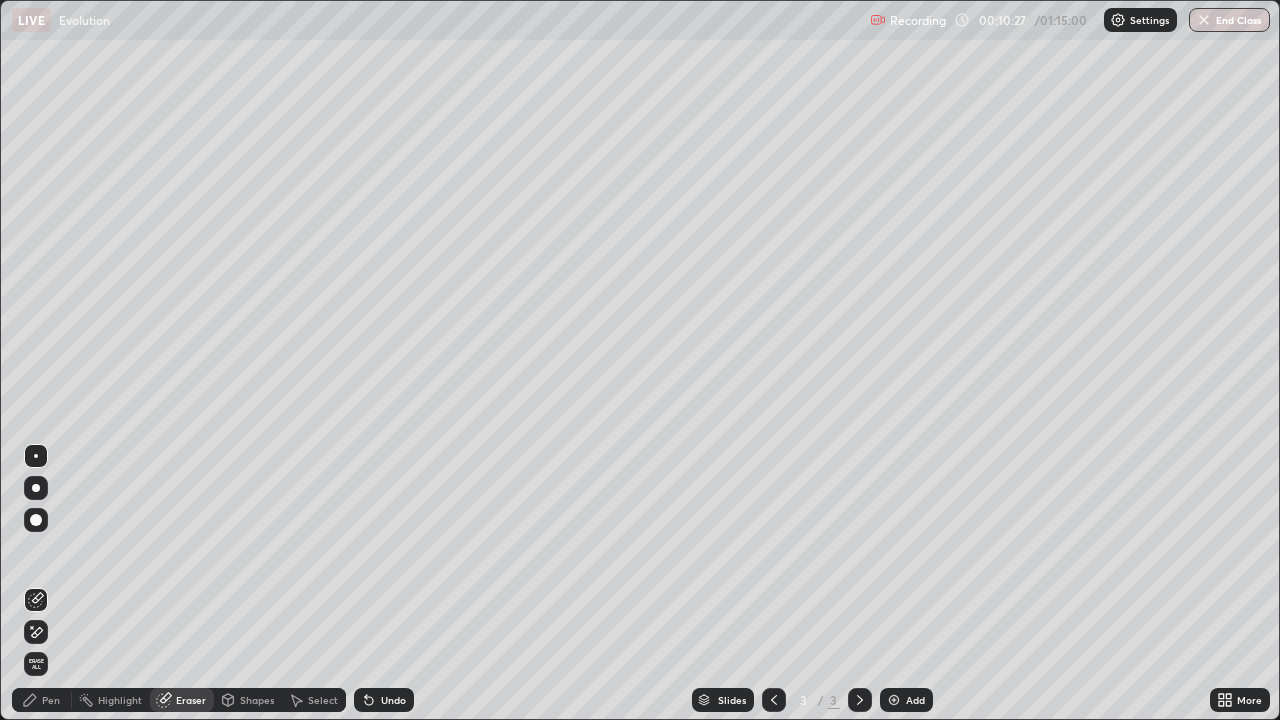 click 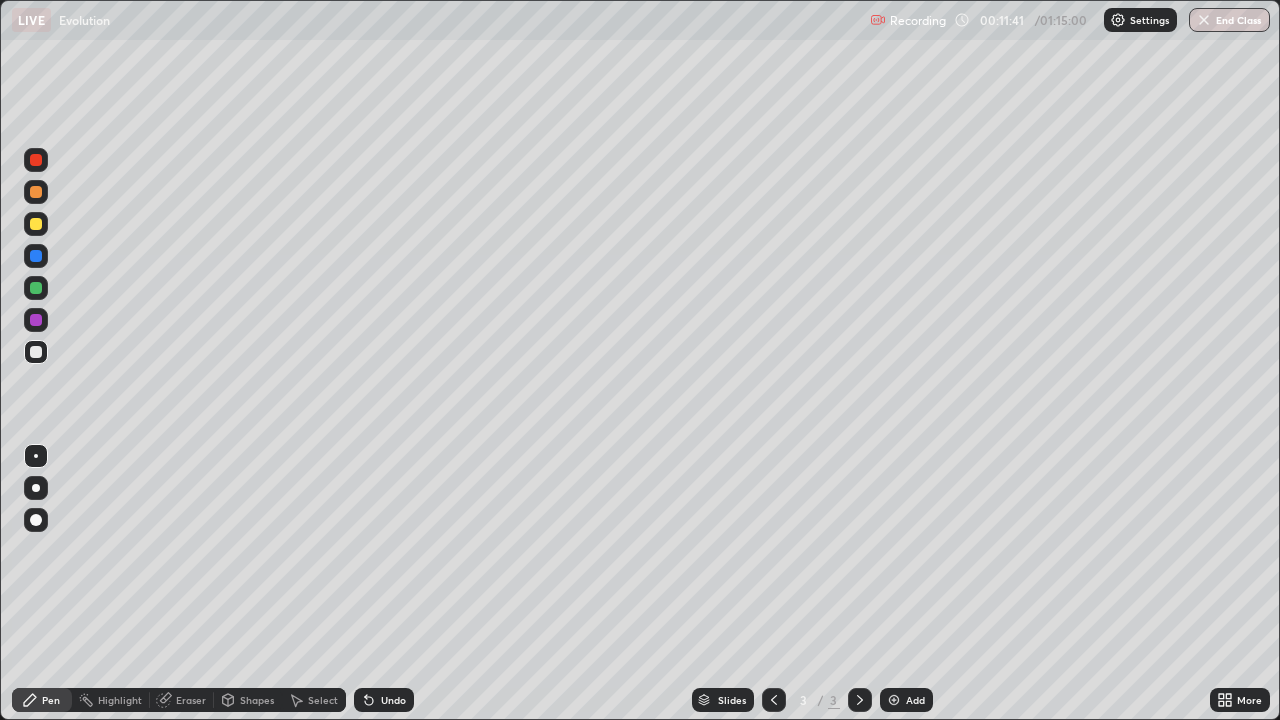 click at bounding box center [36, 224] 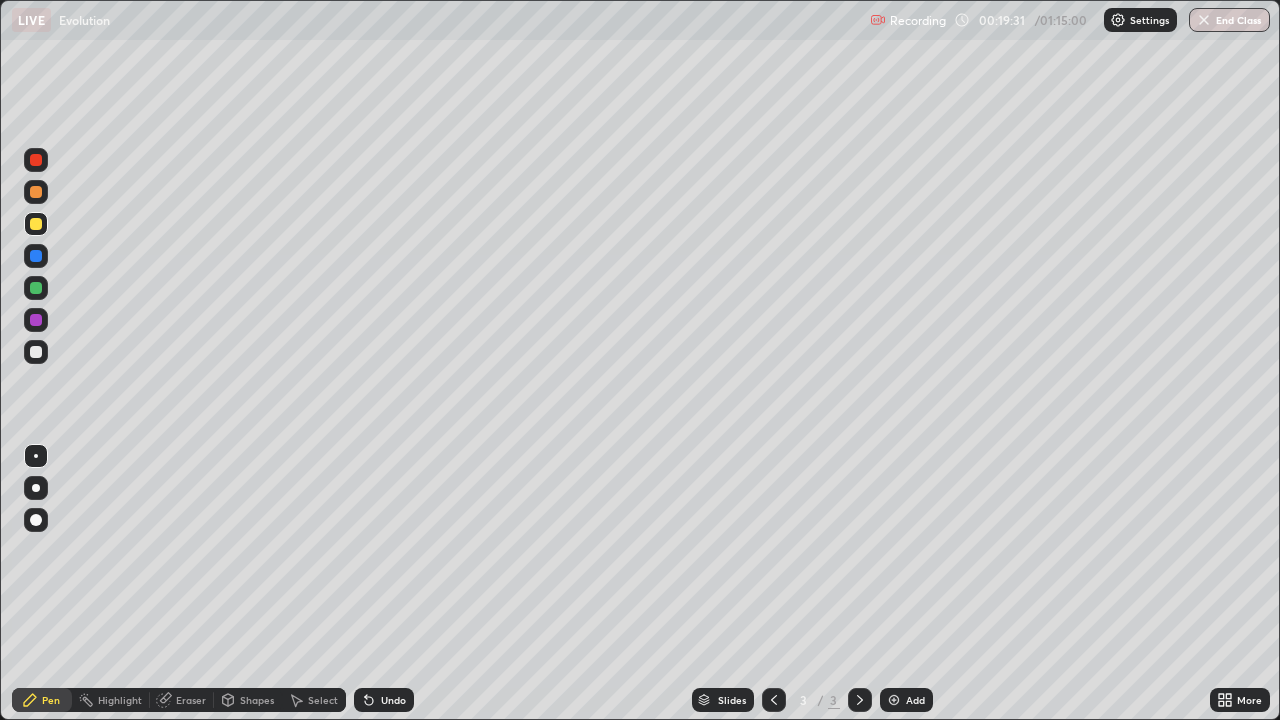 click at bounding box center [36, 352] 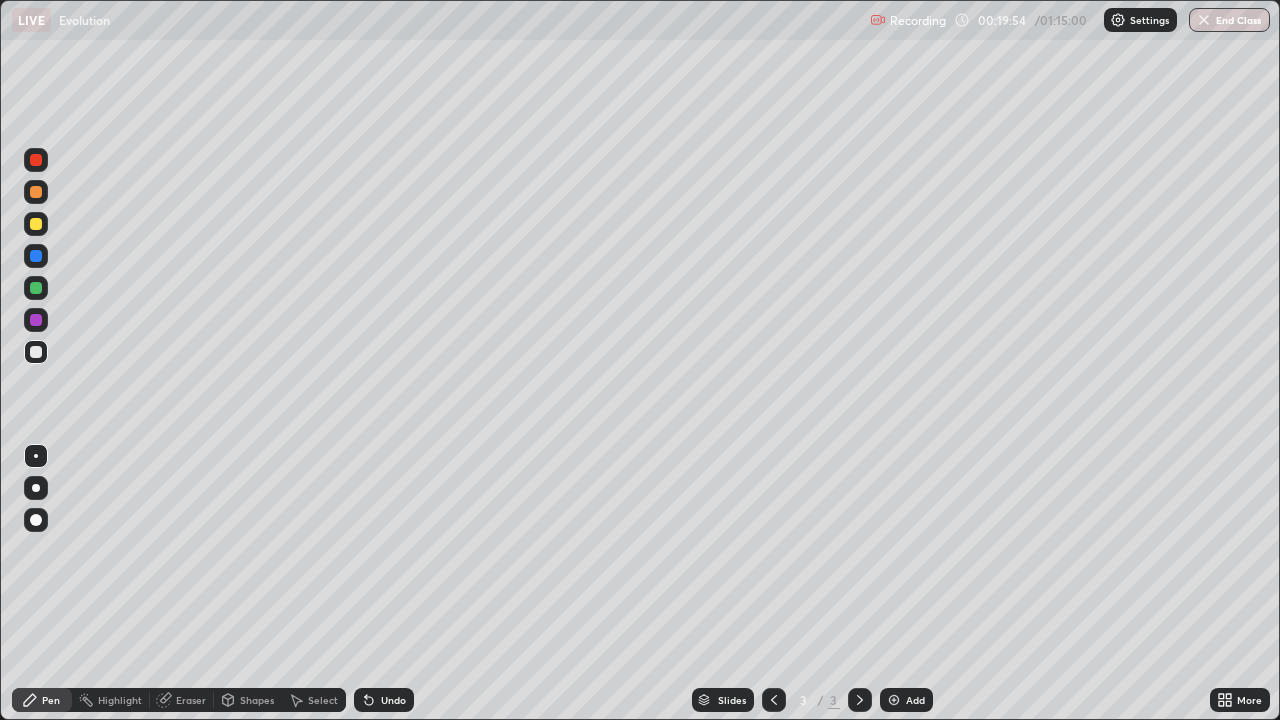 click on "Eraser" at bounding box center (182, 700) 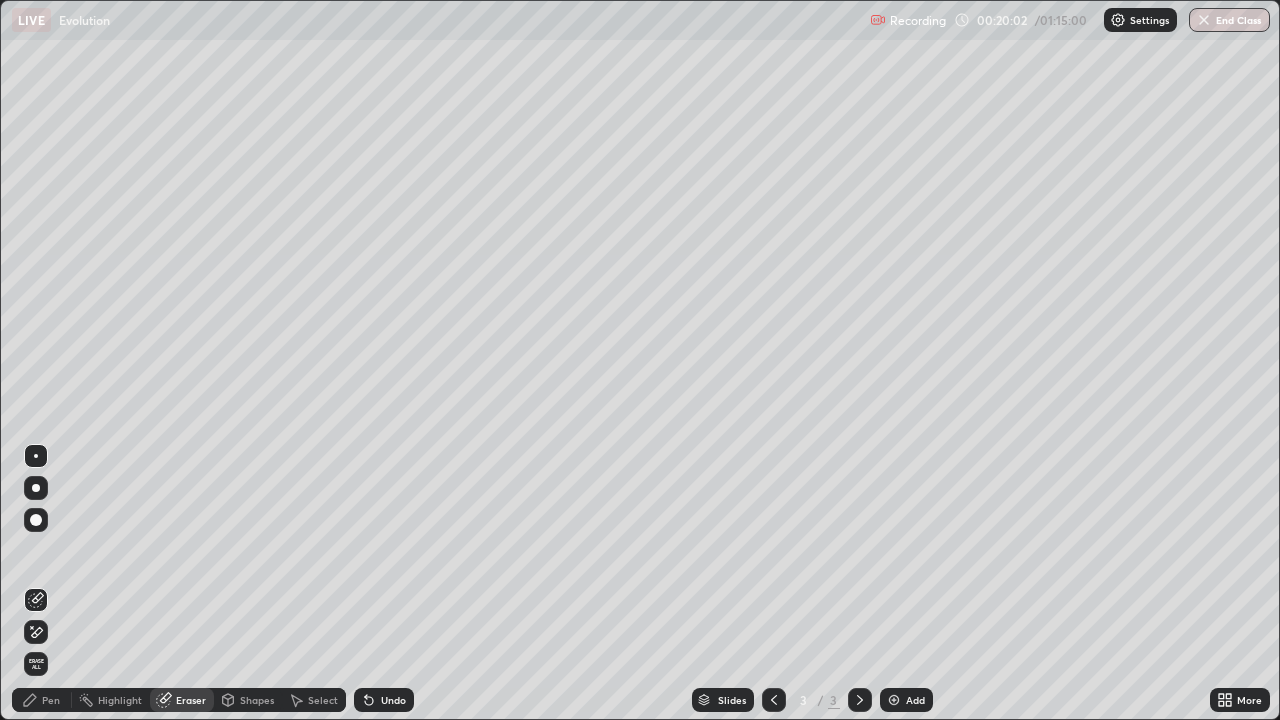click 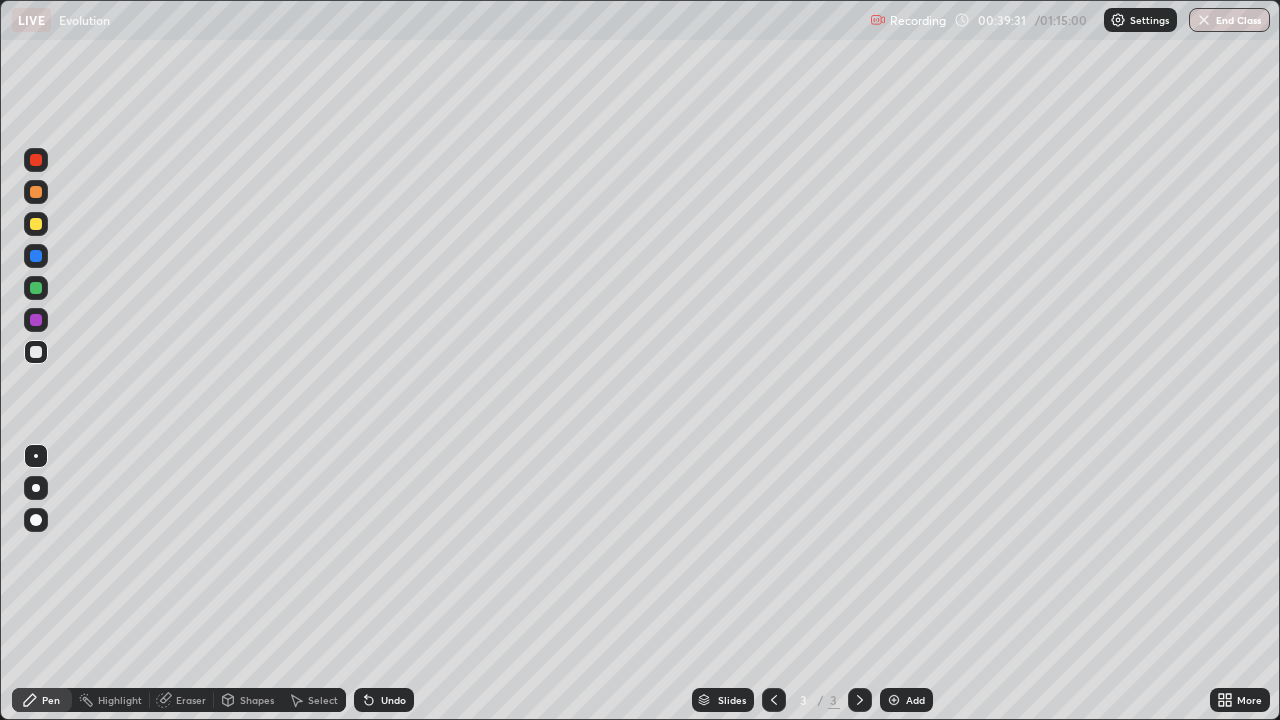 click on "Eraser" at bounding box center [182, 700] 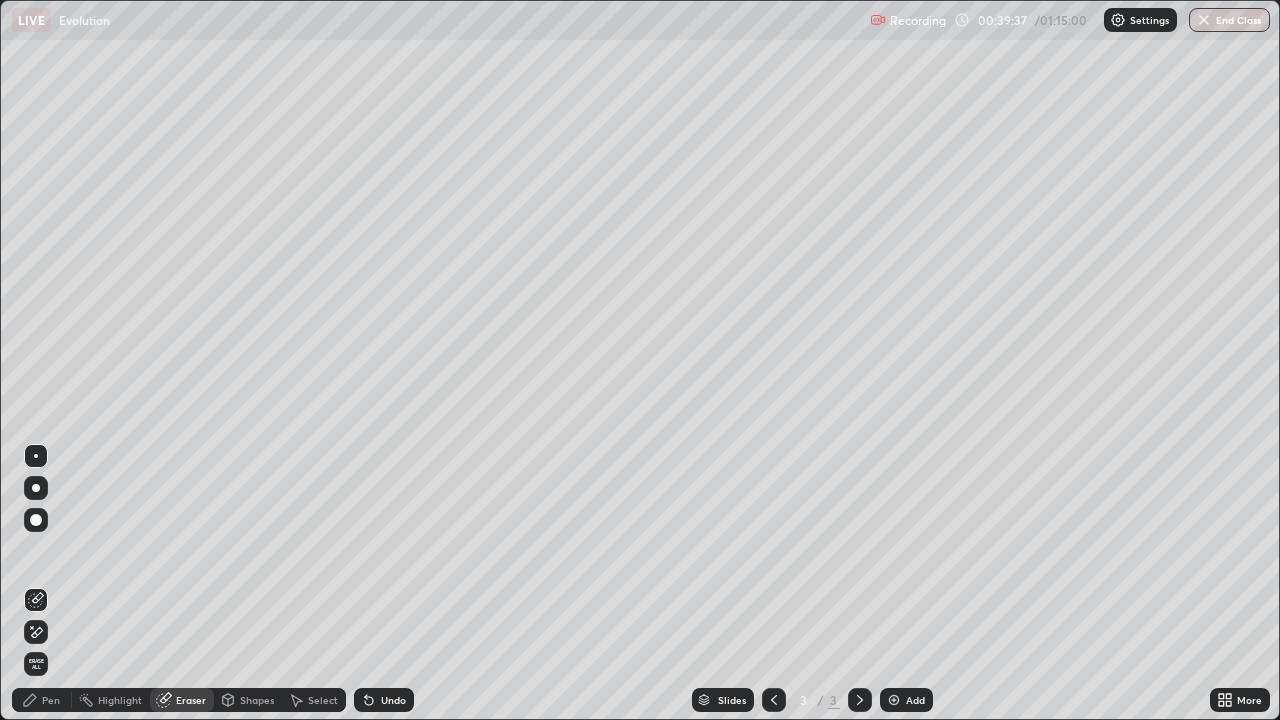 click 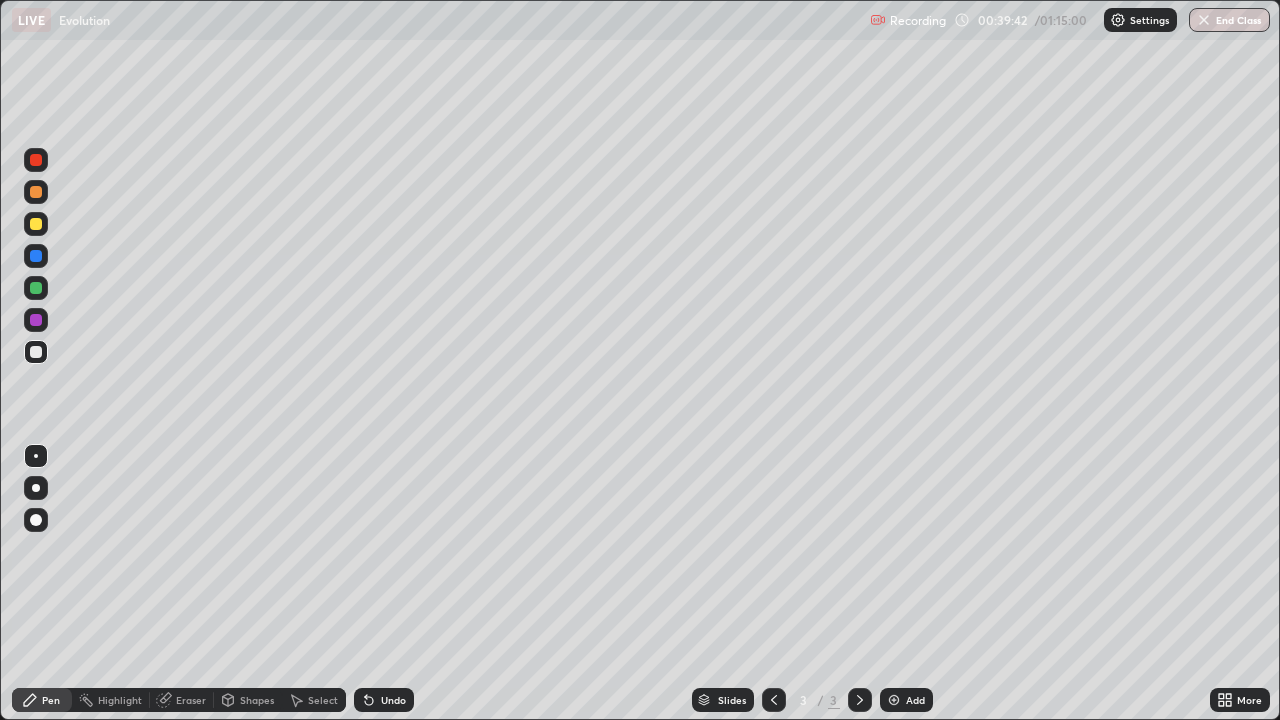 click at bounding box center [36, 224] 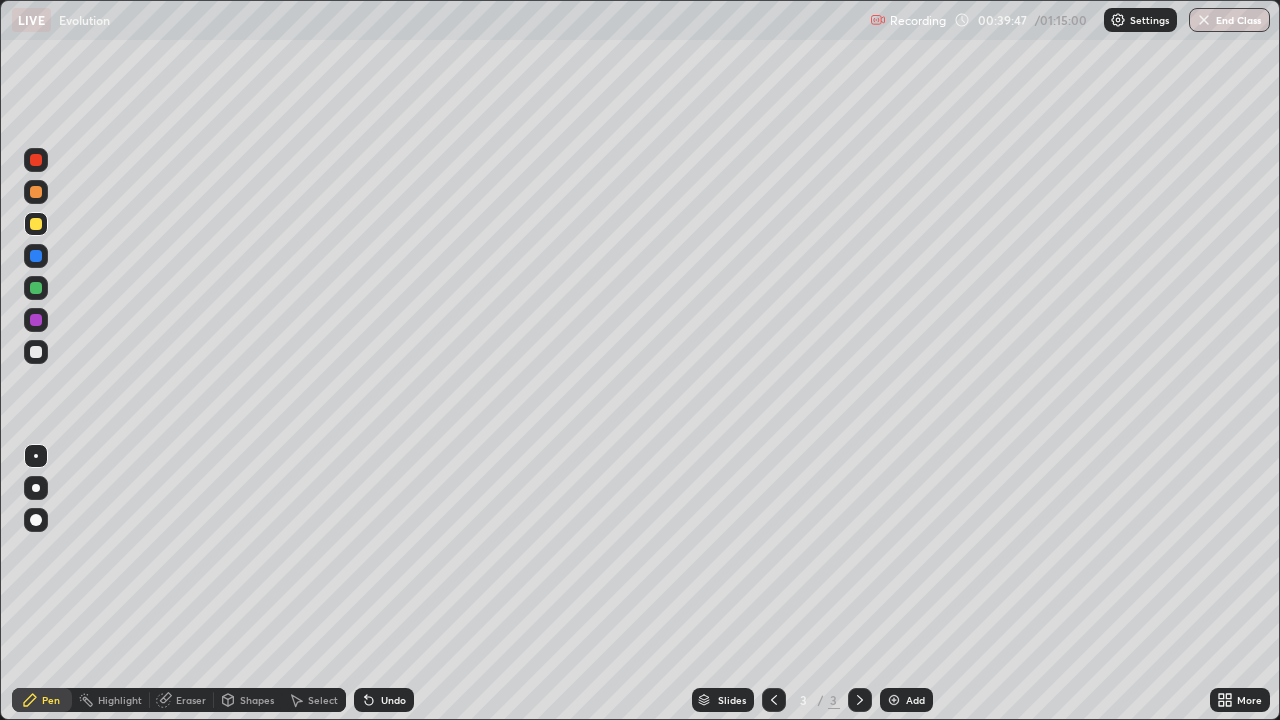 click on "Slides 3 / 3 Add" at bounding box center (812, 700) 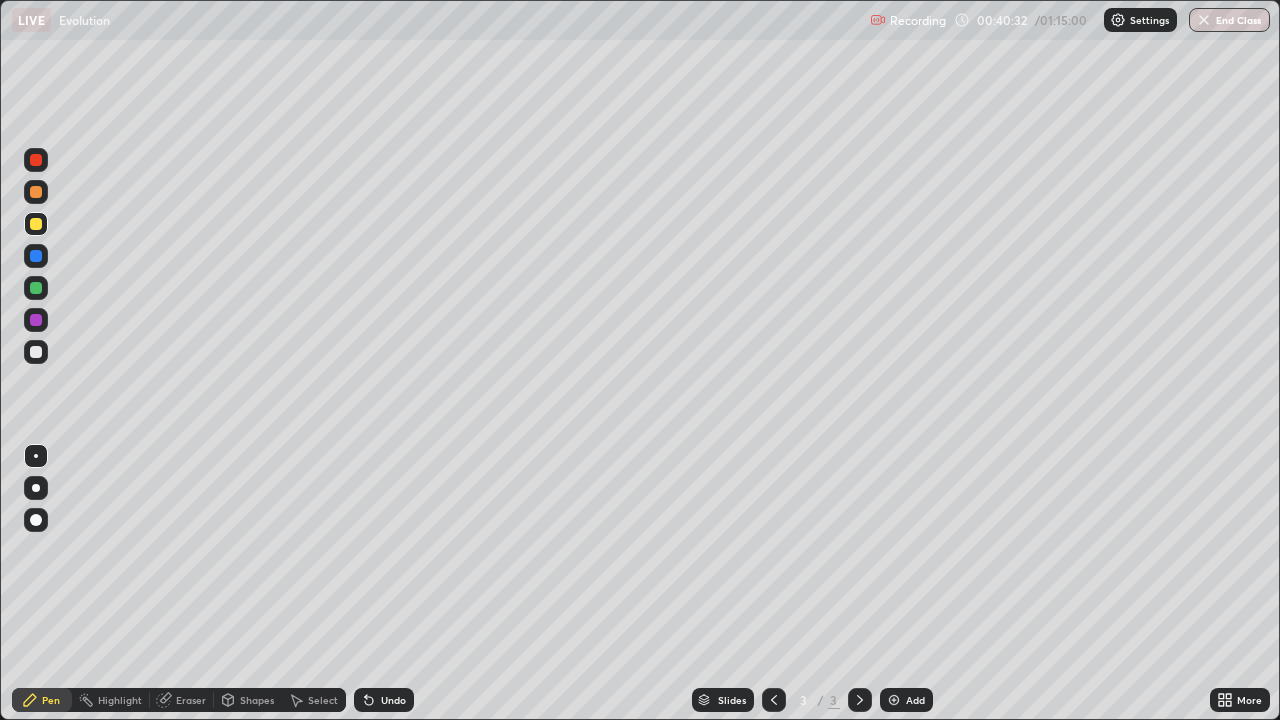 click on "Add" at bounding box center (906, 700) 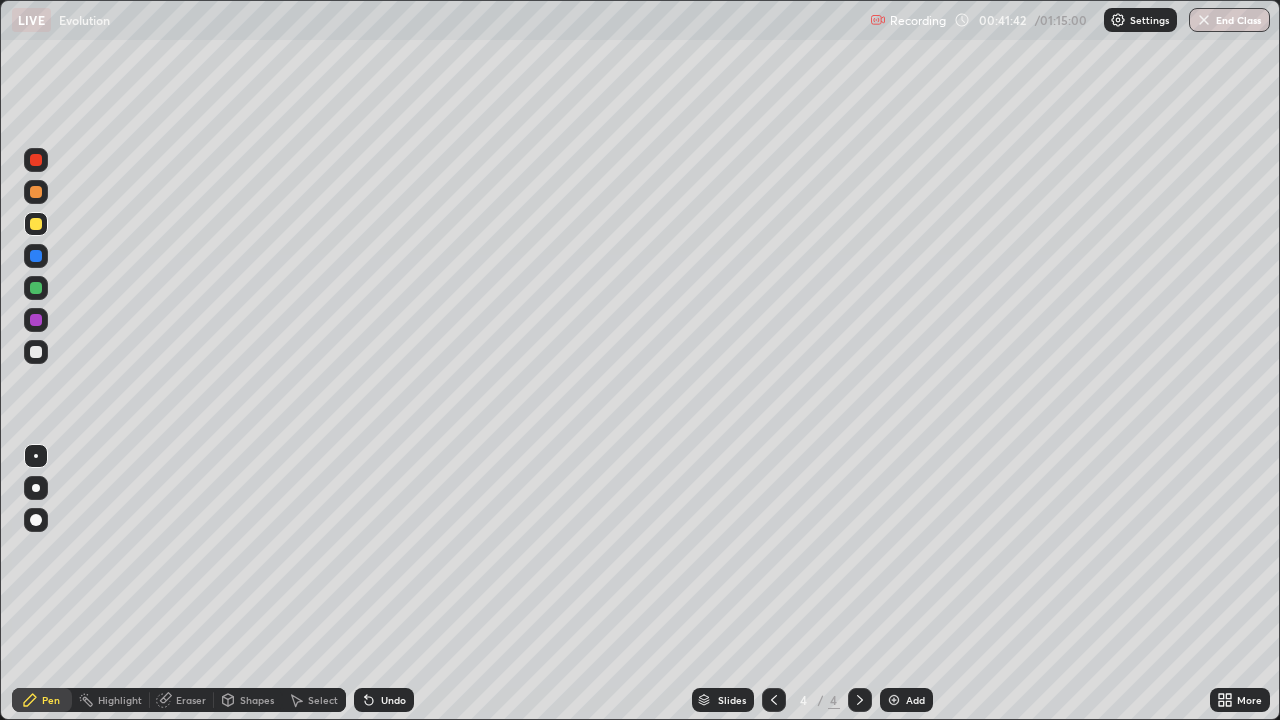 click at bounding box center [36, 352] 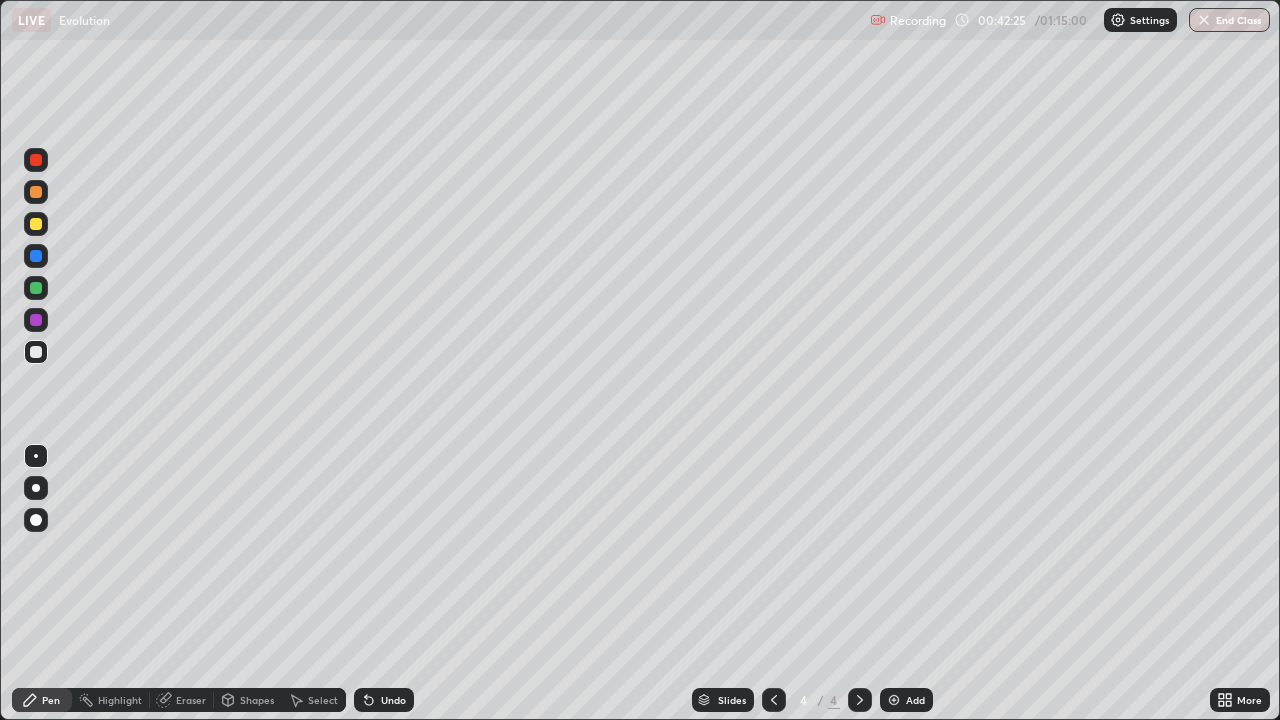 click at bounding box center [36, 288] 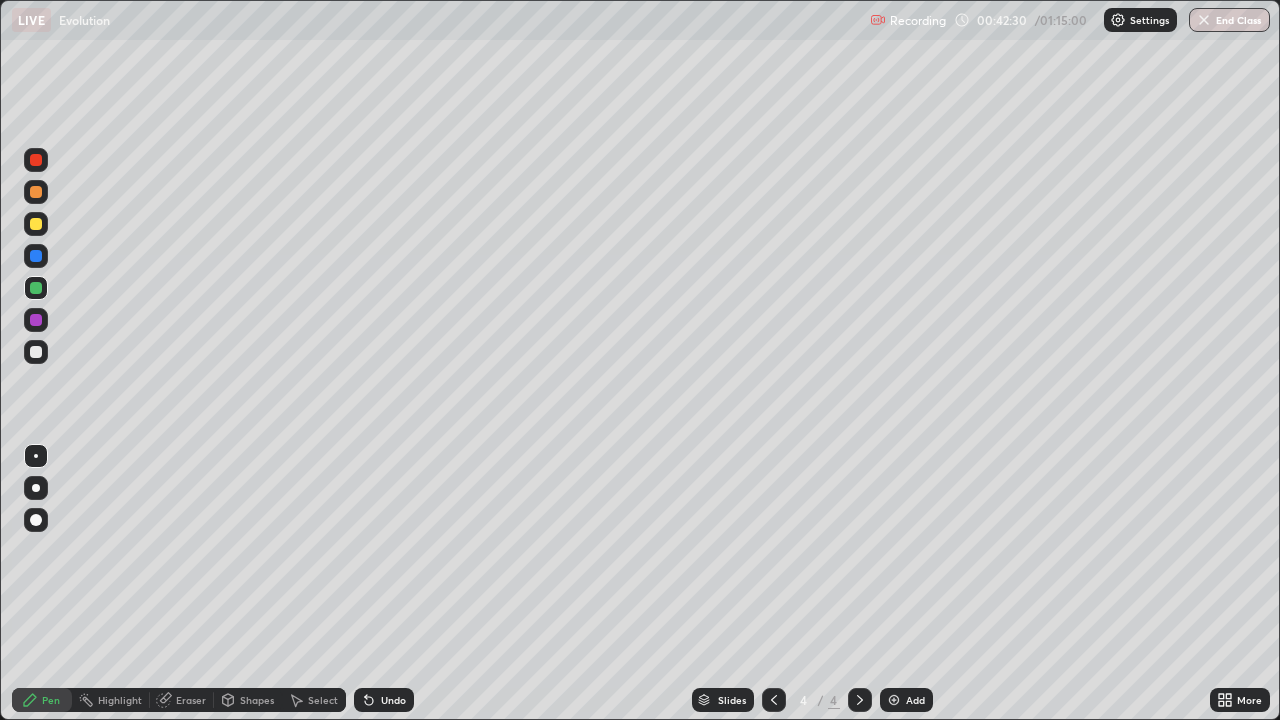 click on "Eraser" at bounding box center (182, 700) 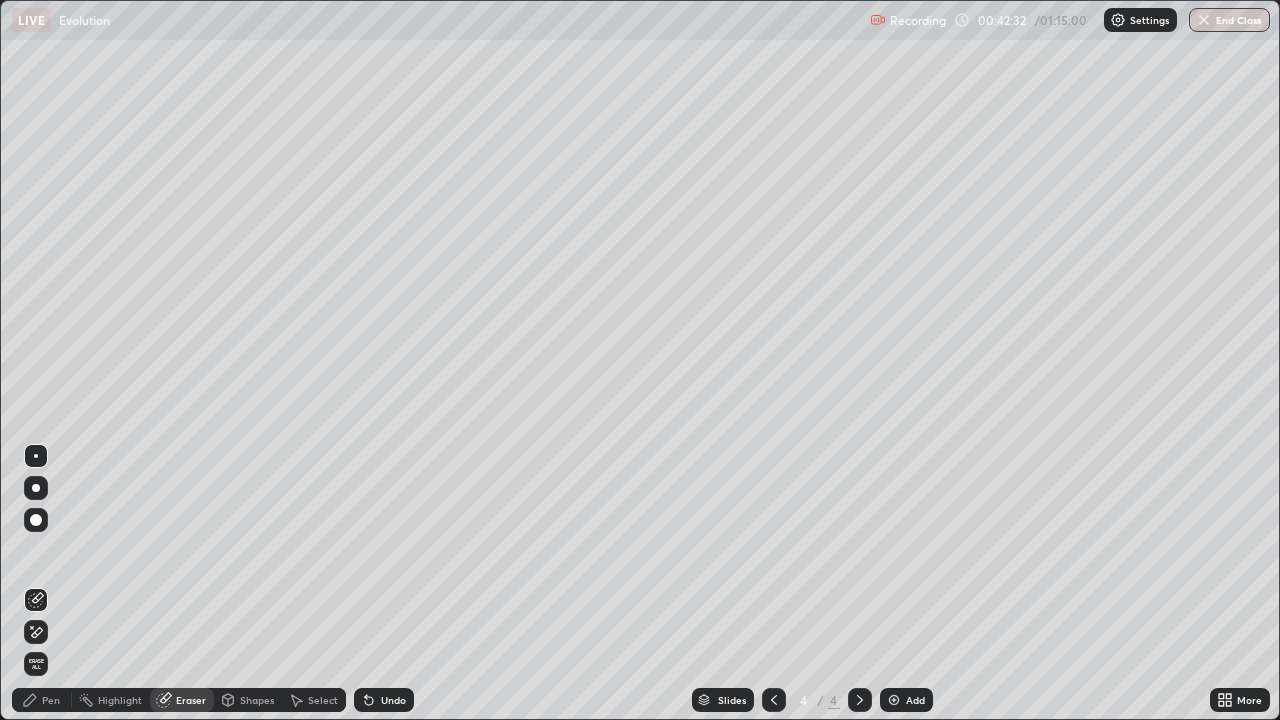 click 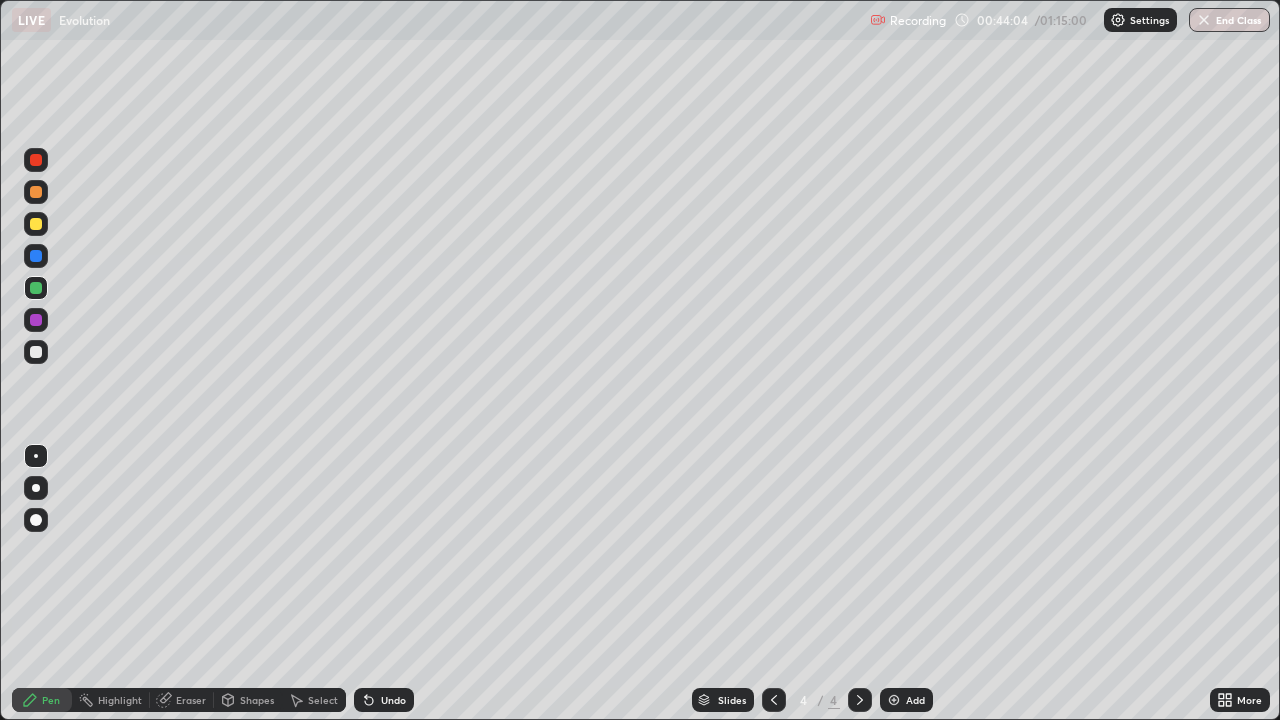 click at bounding box center (36, 352) 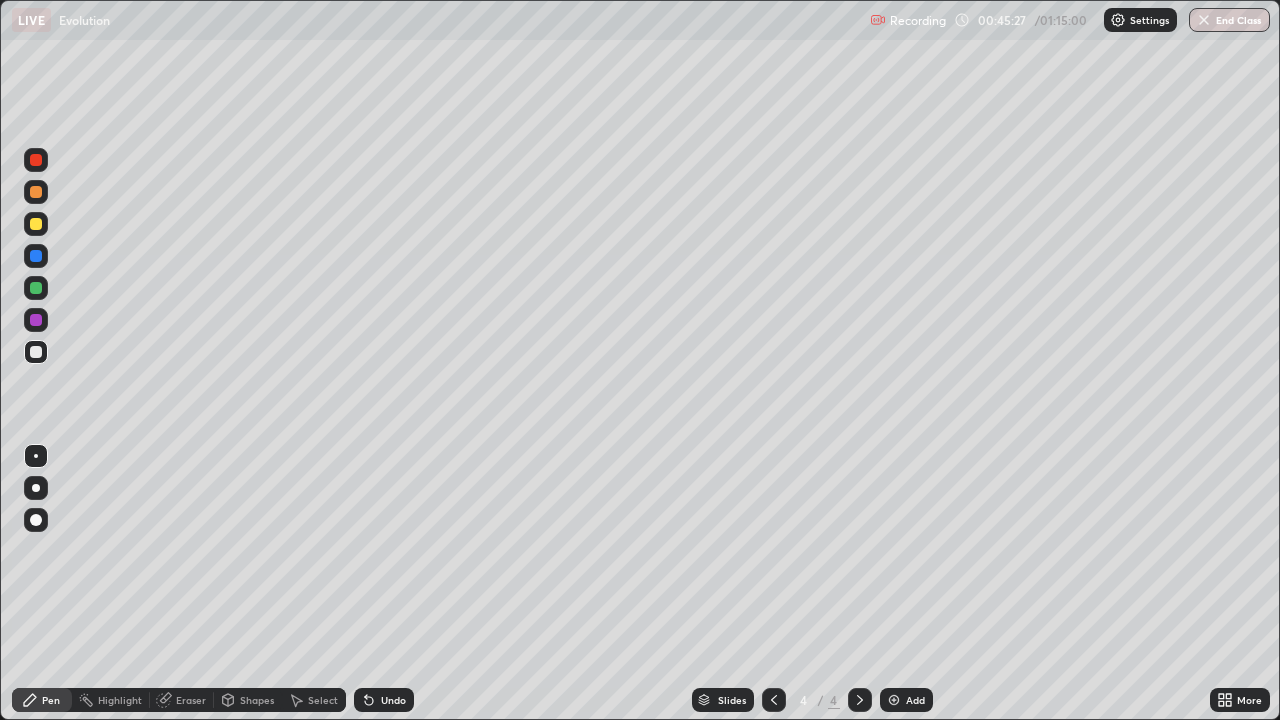 click 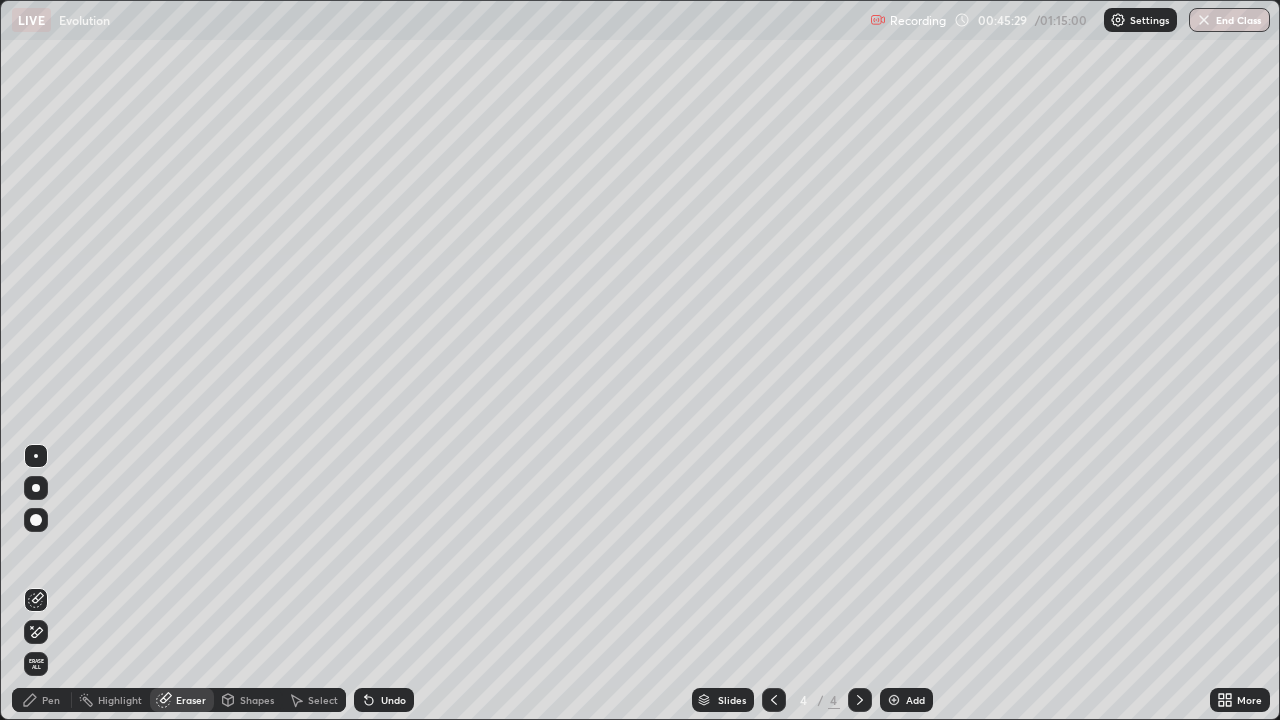 click on "Pen" at bounding box center [51, 700] 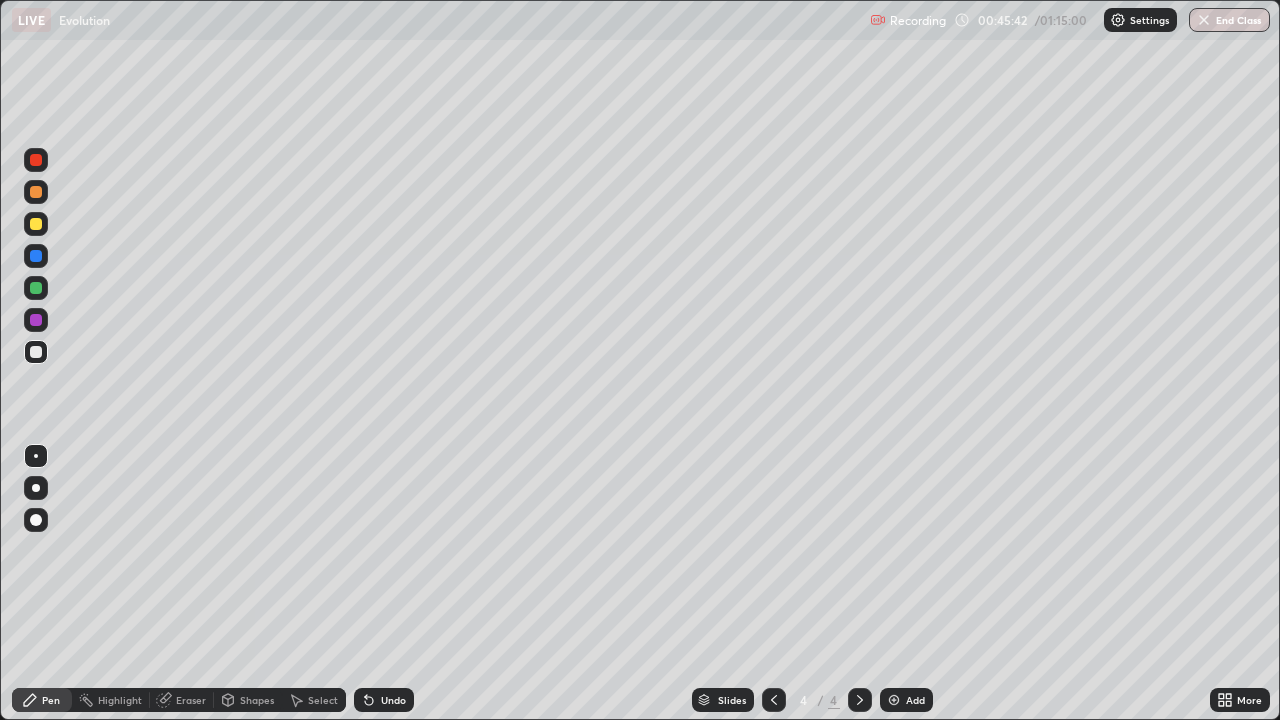click 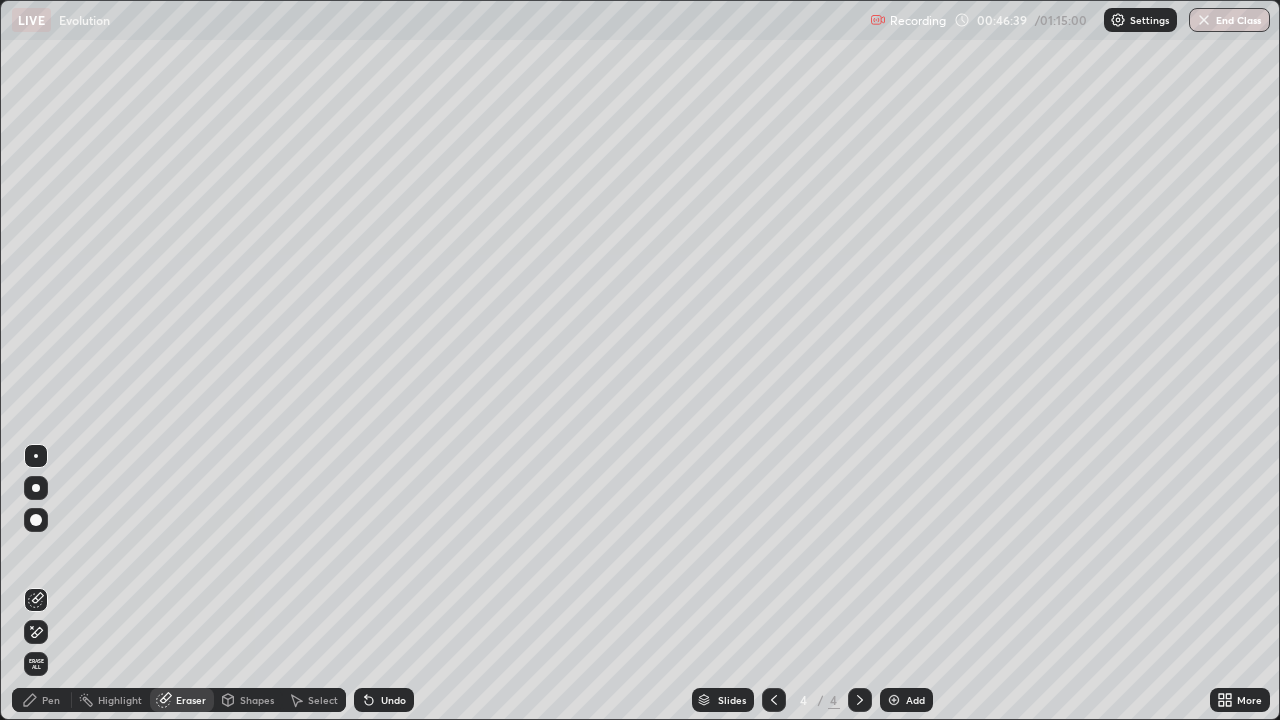 click on "Pen" at bounding box center (51, 700) 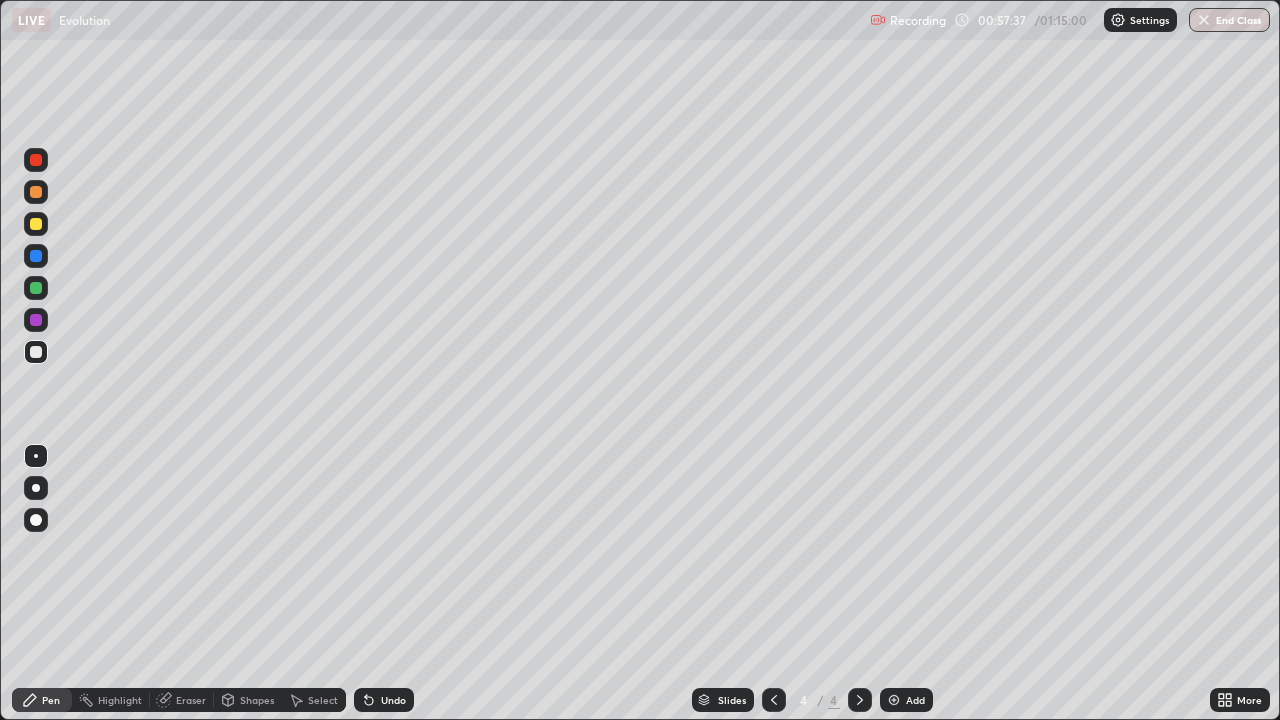 click at bounding box center (894, 700) 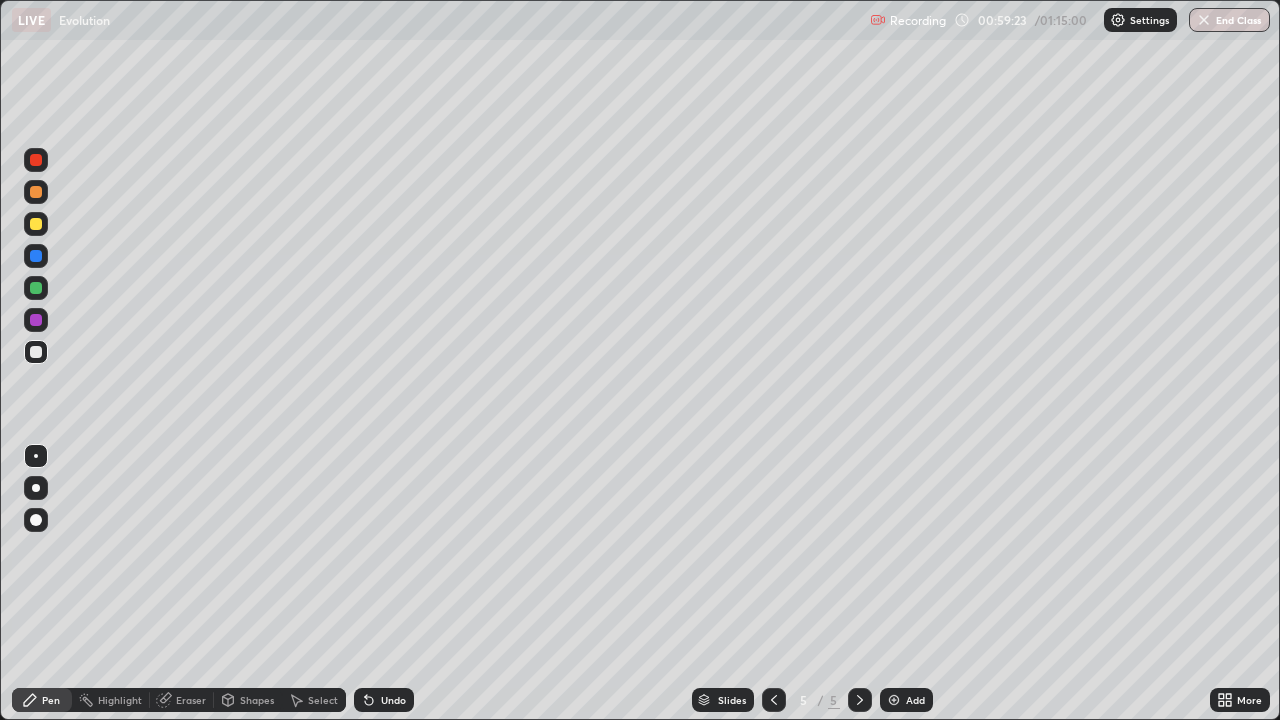 click 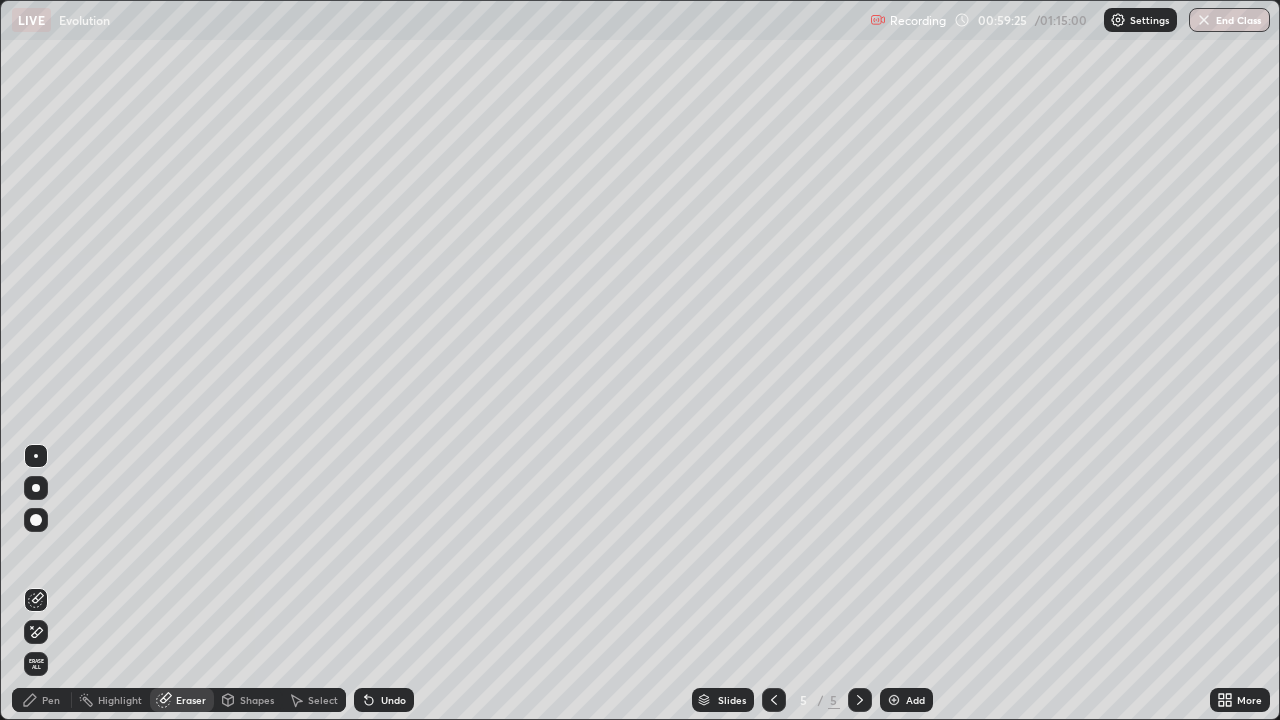 click on "Pen" at bounding box center [51, 700] 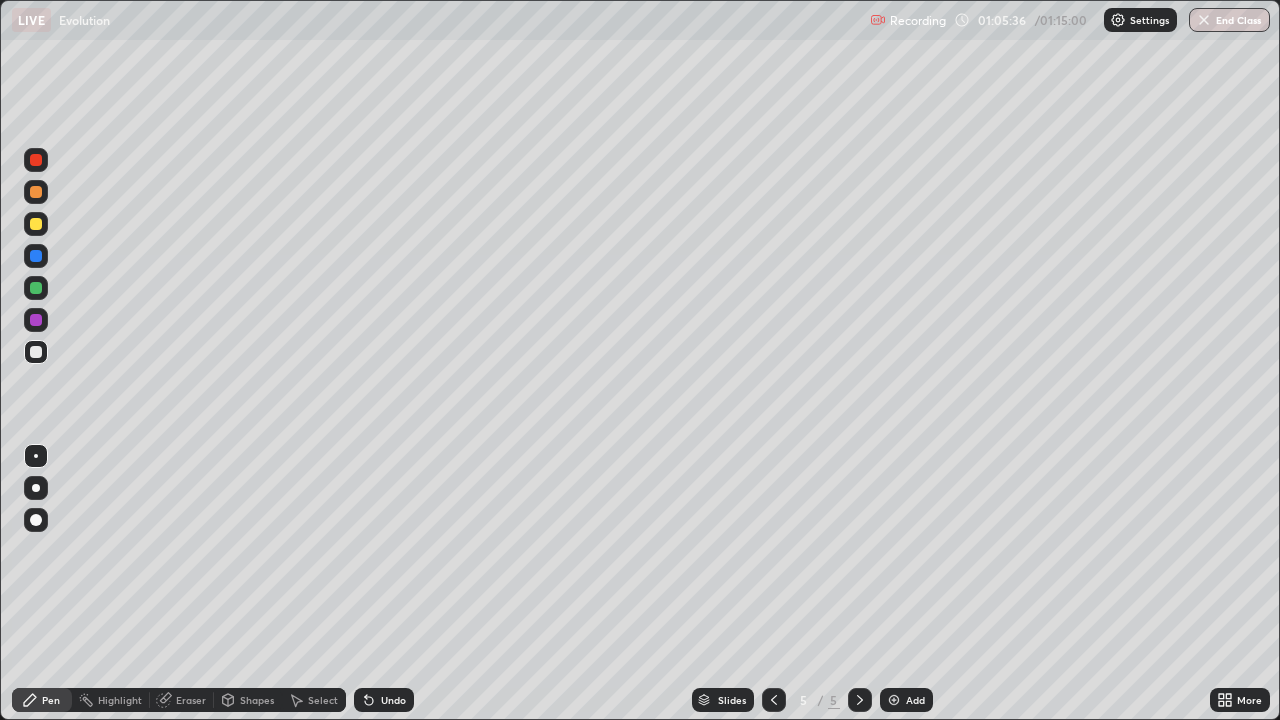 click at bounding box center [36, 224] 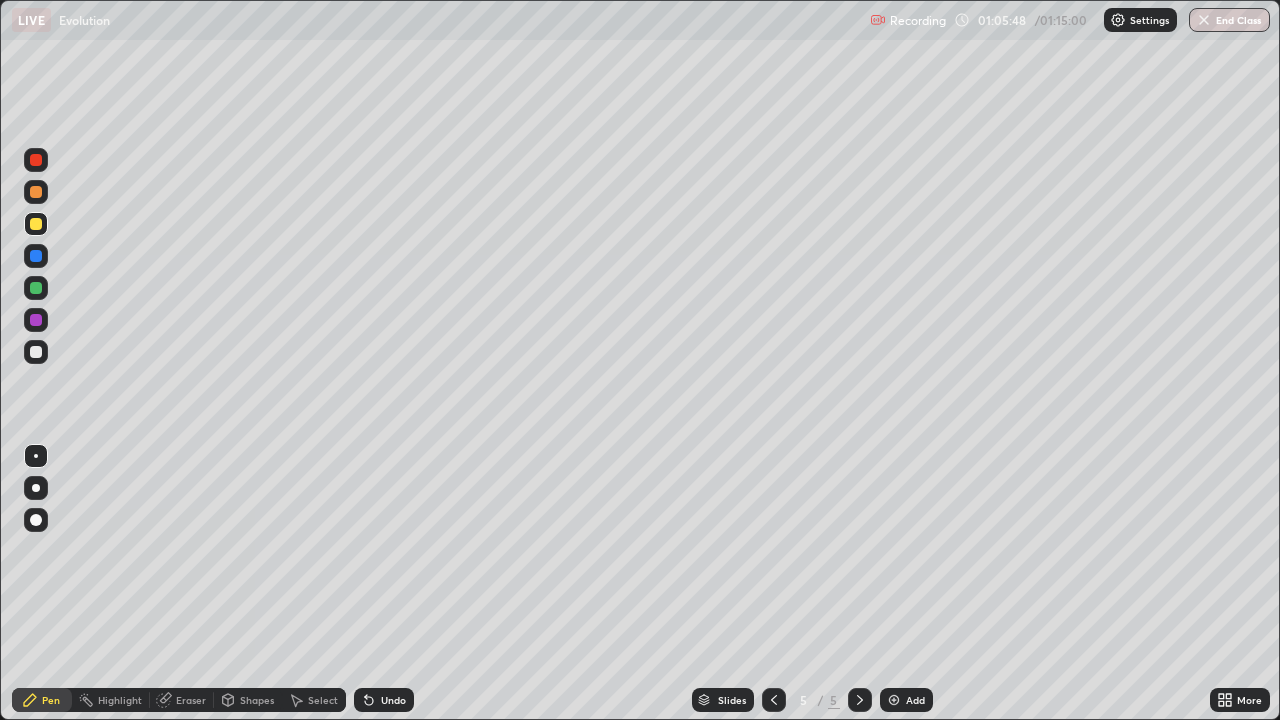 click at bounding box center (36, 352) 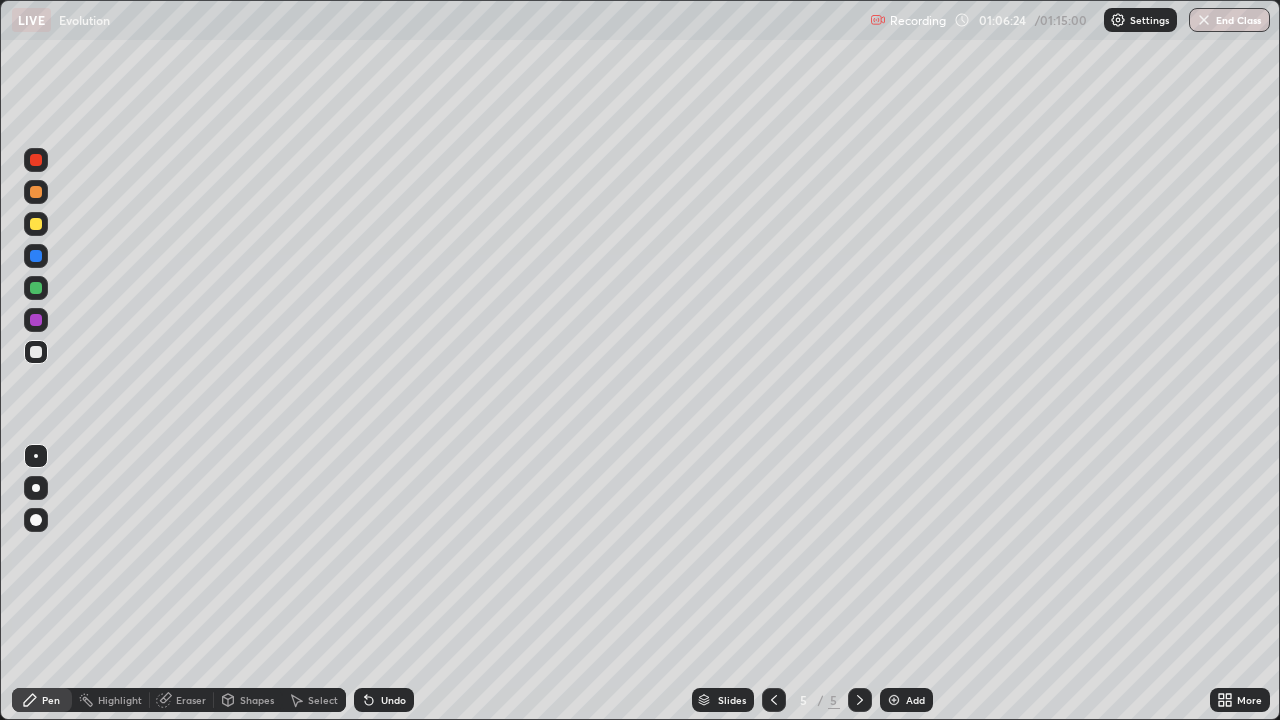 click on "Eraser" at bounding box center [191, 700] 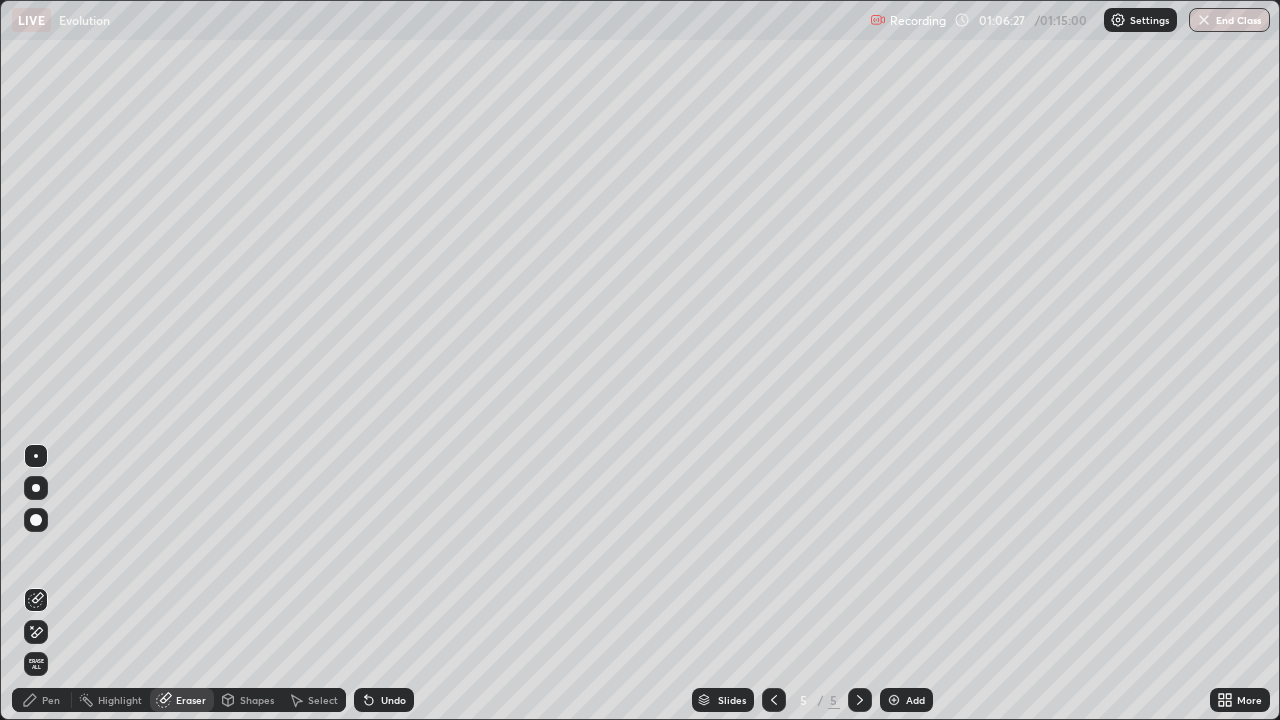 click on "Pen" at bounding box center [42, 700] 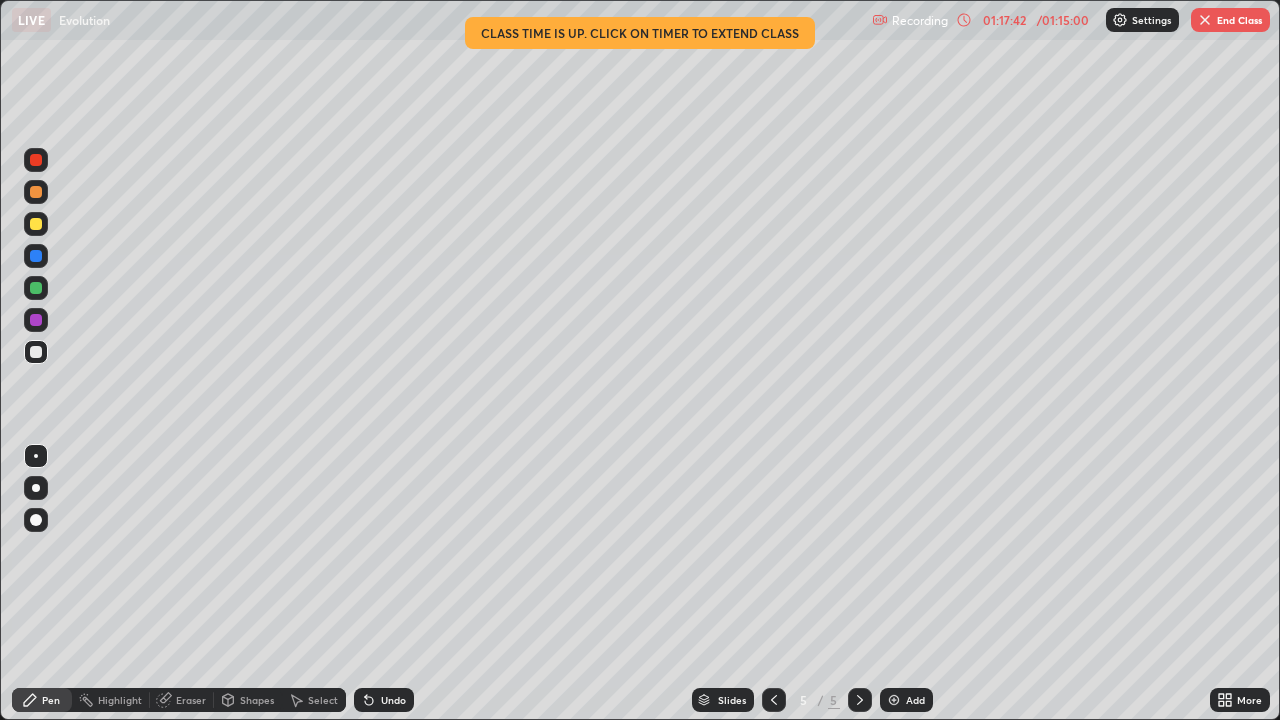 click on "End Class" at bounding box center [1230, 20] 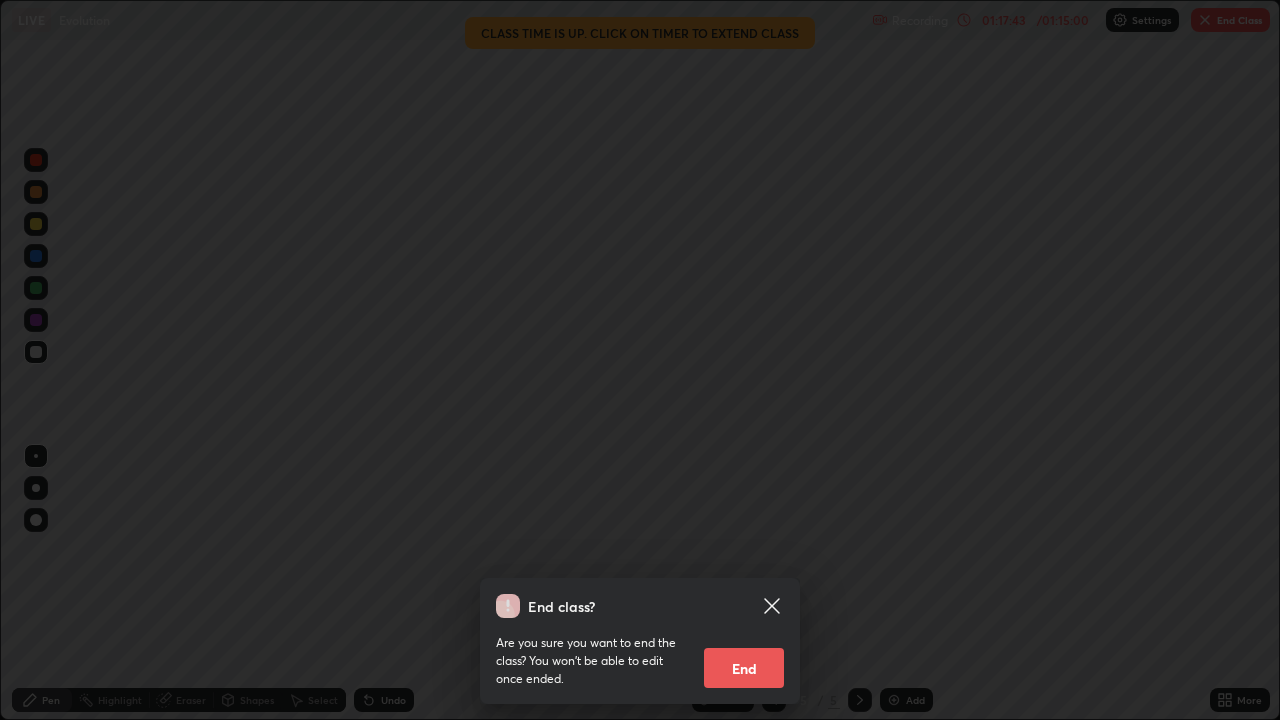 click on "End" at bounding box center [744, 668] 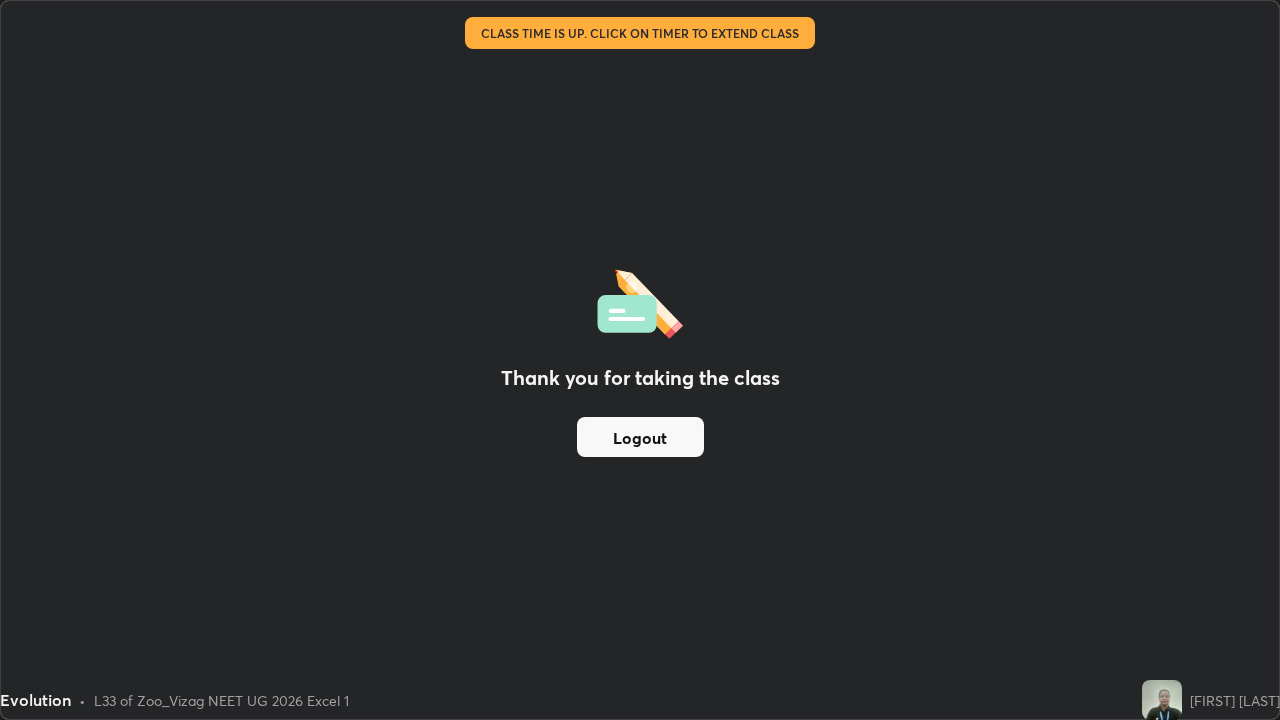 click on "Logout" at bounding box center [640, 437] 